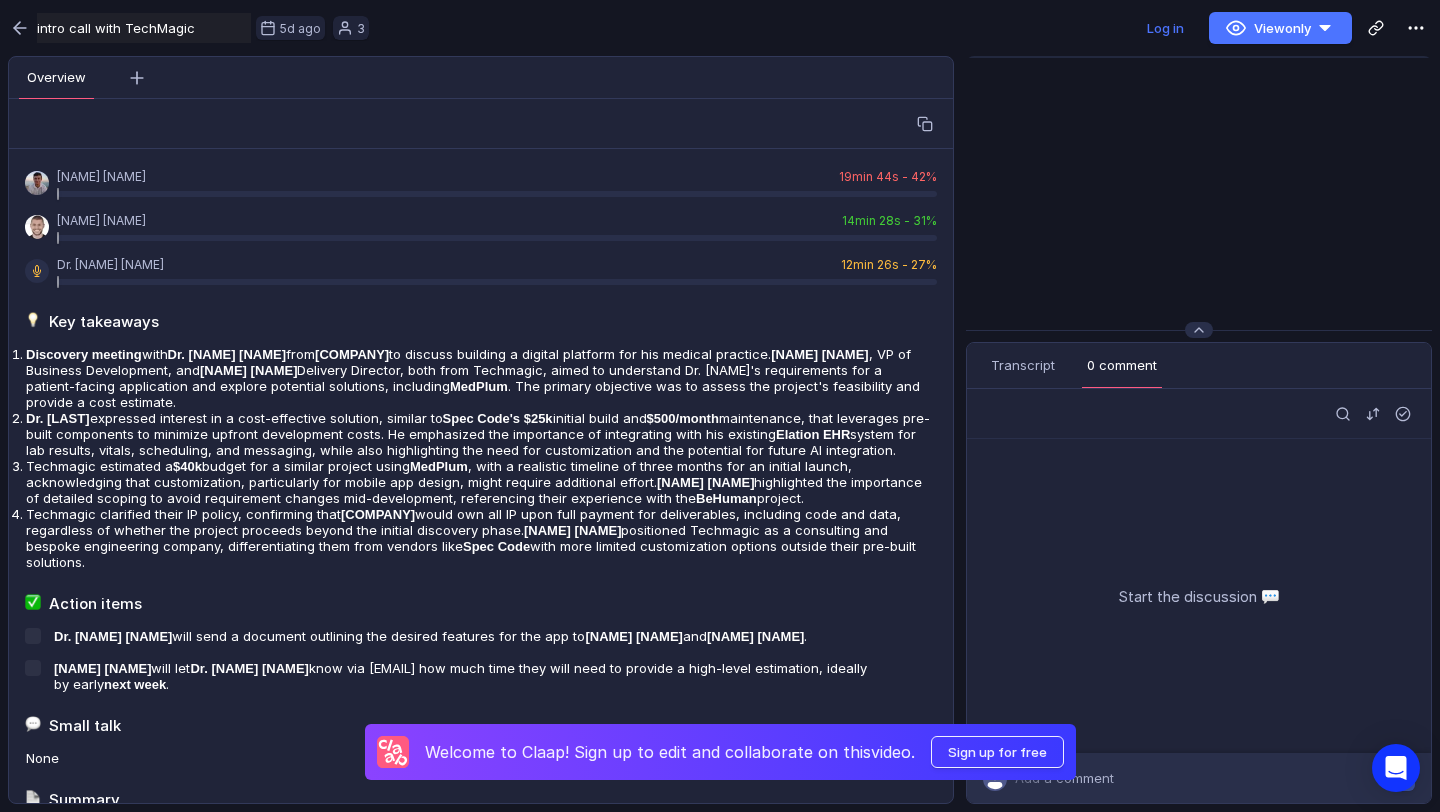 scroll, scrollTop: 0, scrollLeft: 0, axis: both 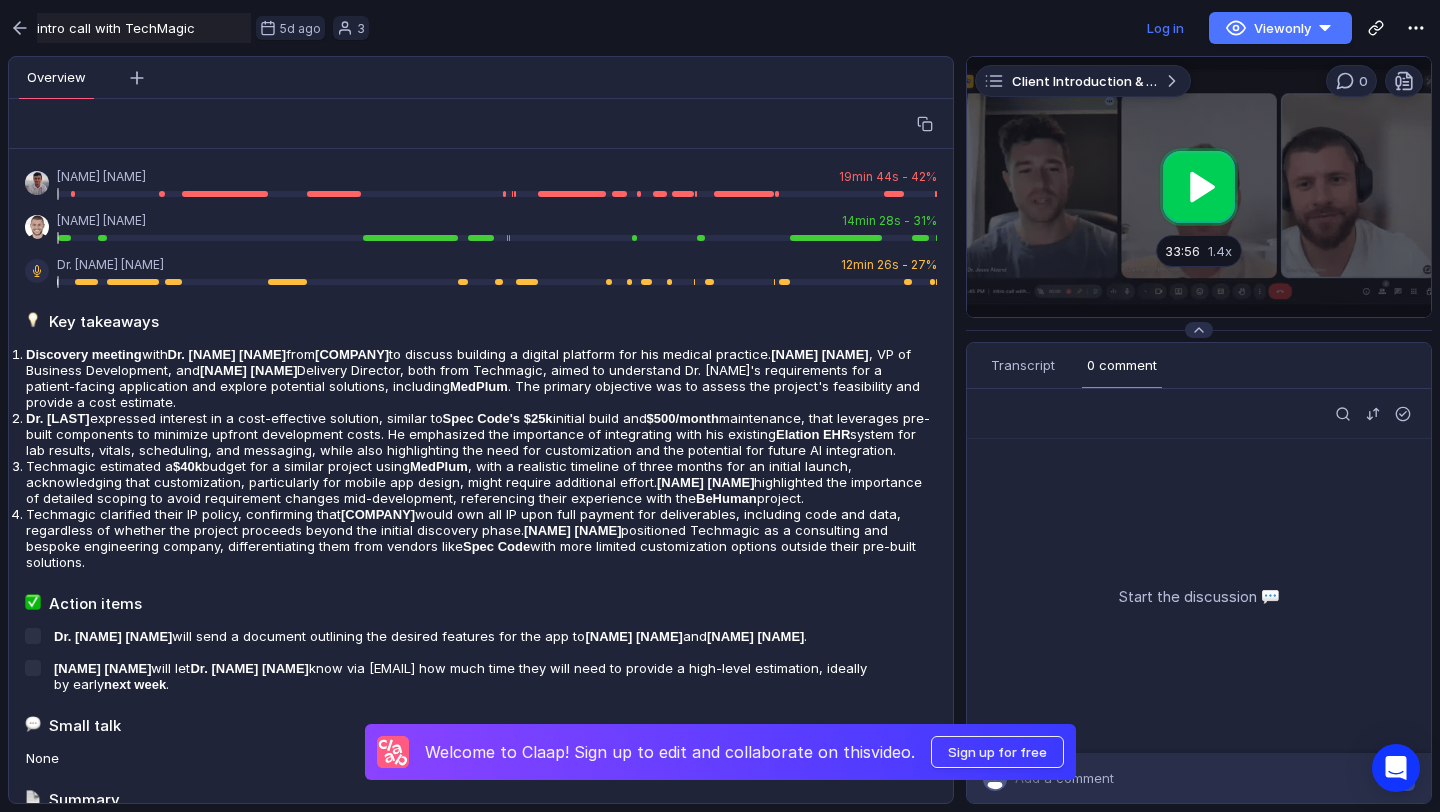 click at bounding box center (1199, 187) 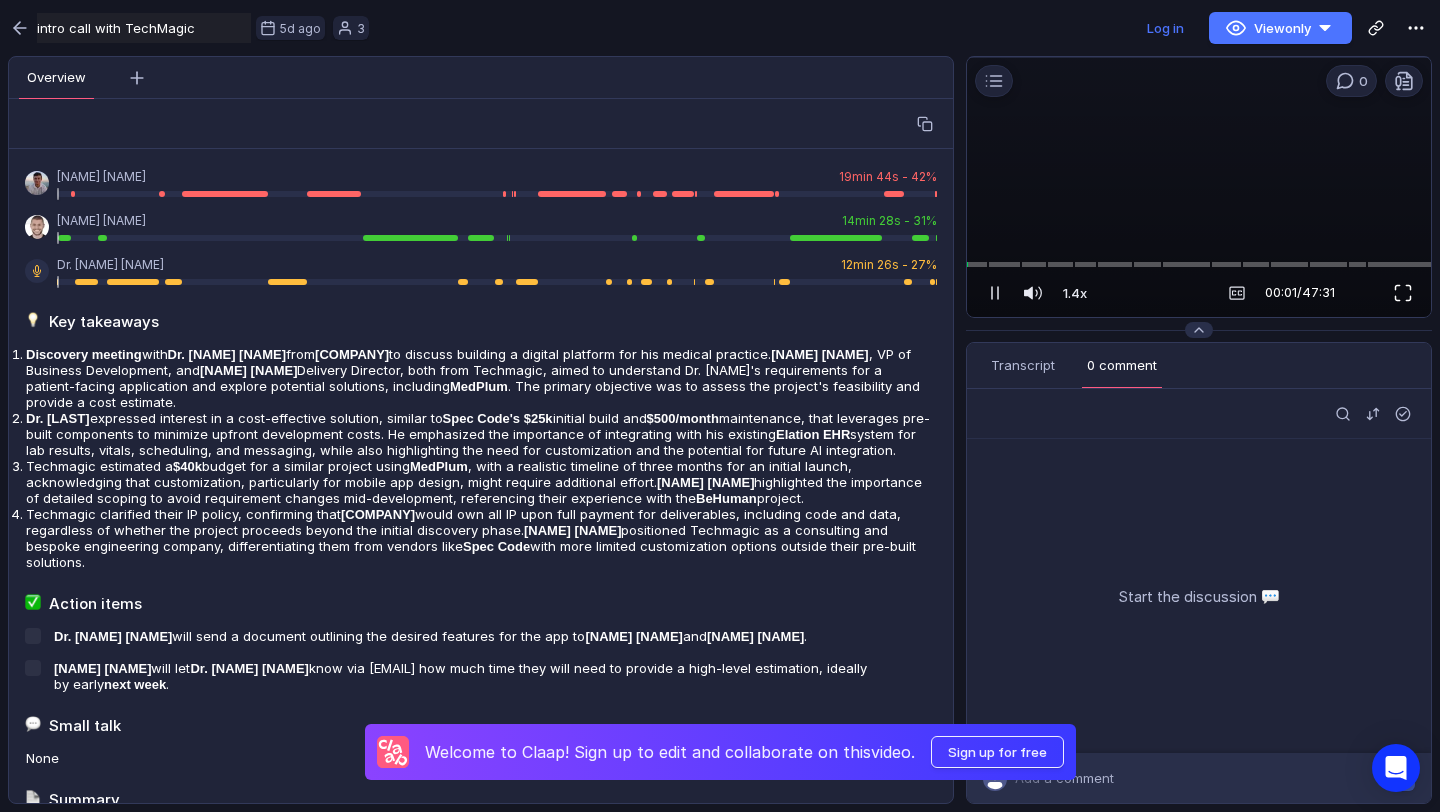 click at bounding box center [1403, 293] 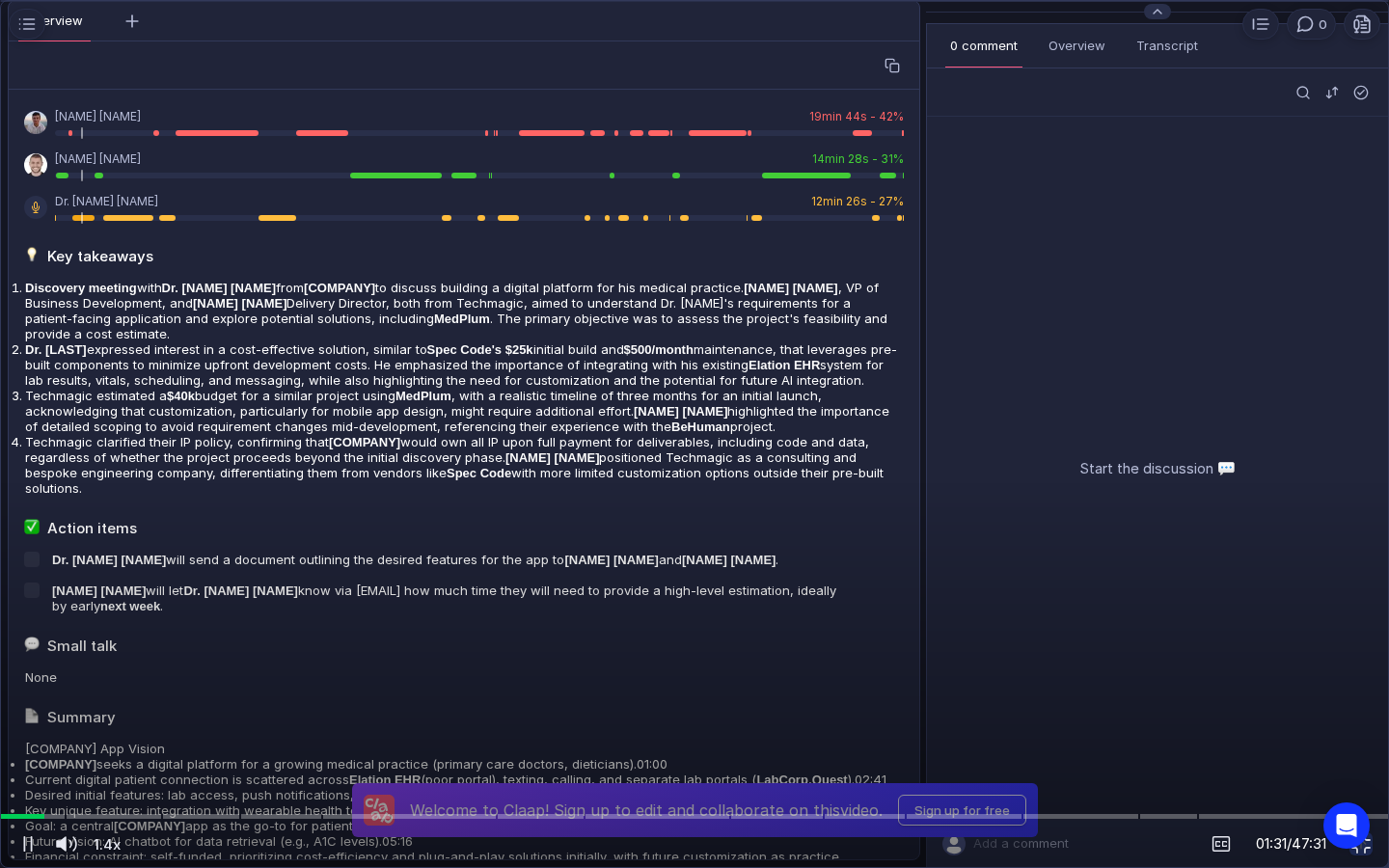click at bounding box center (694, 434) 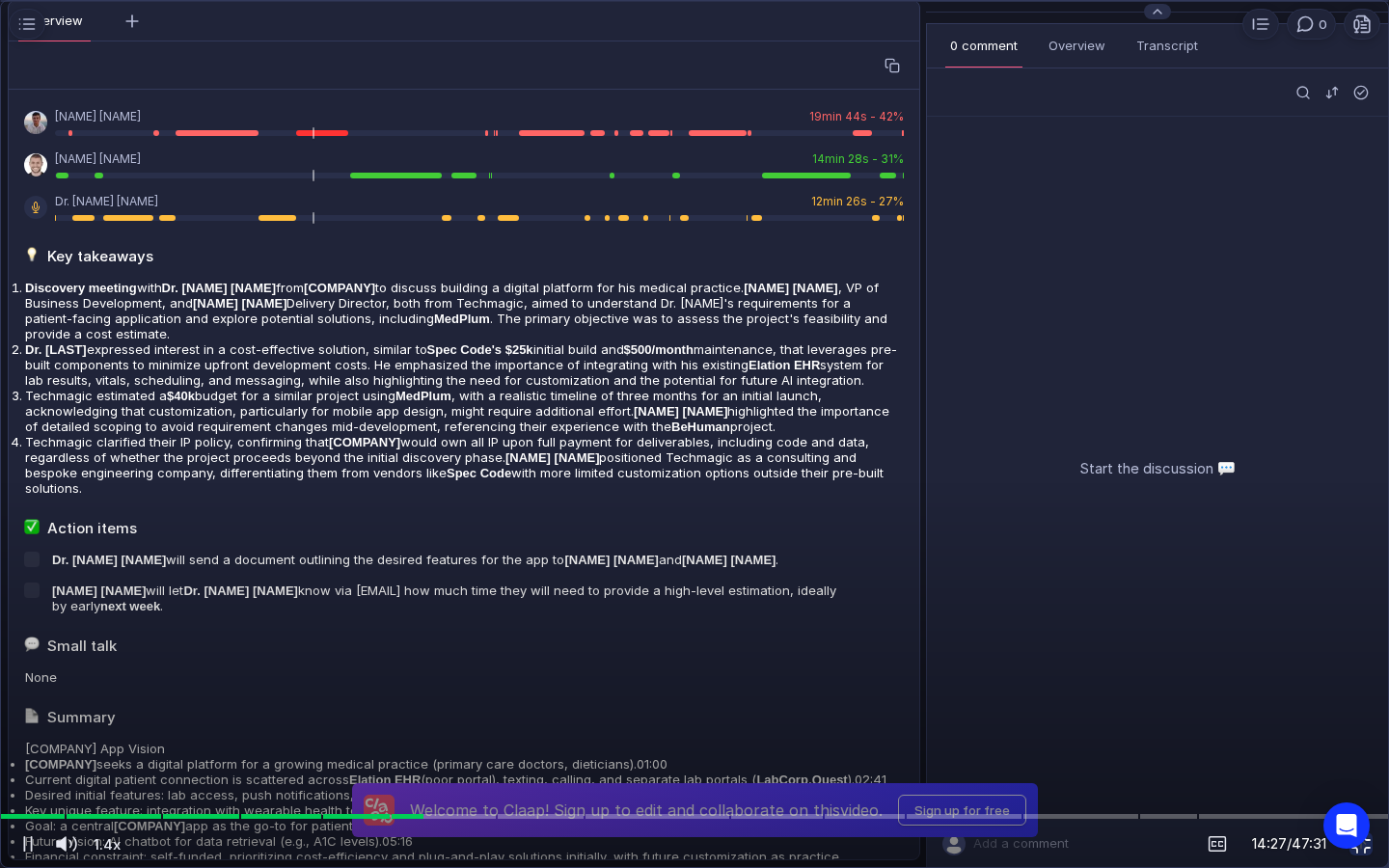 click at bounding box center (1361, 844) 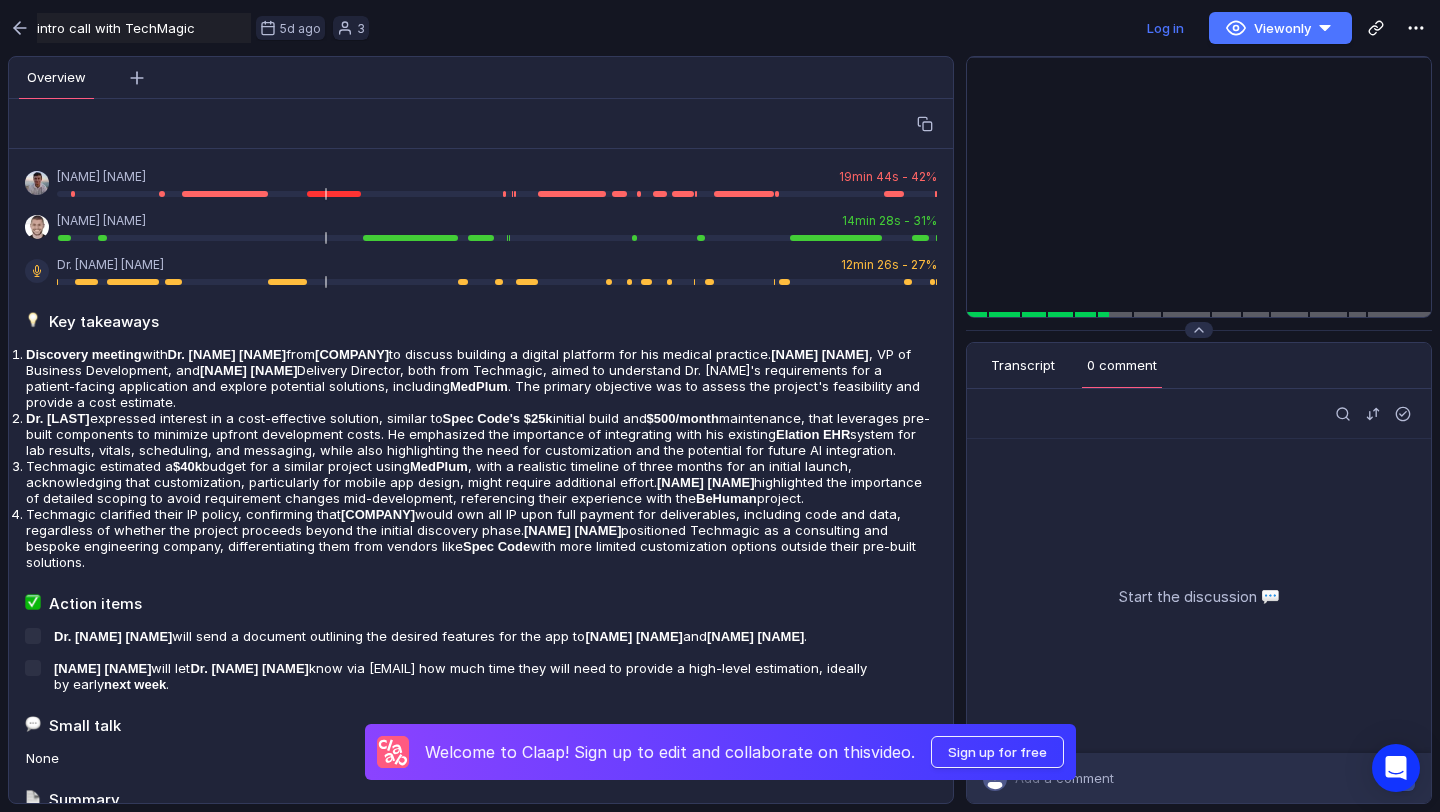 click on "Transcript" at bounding box center [1023, 365] 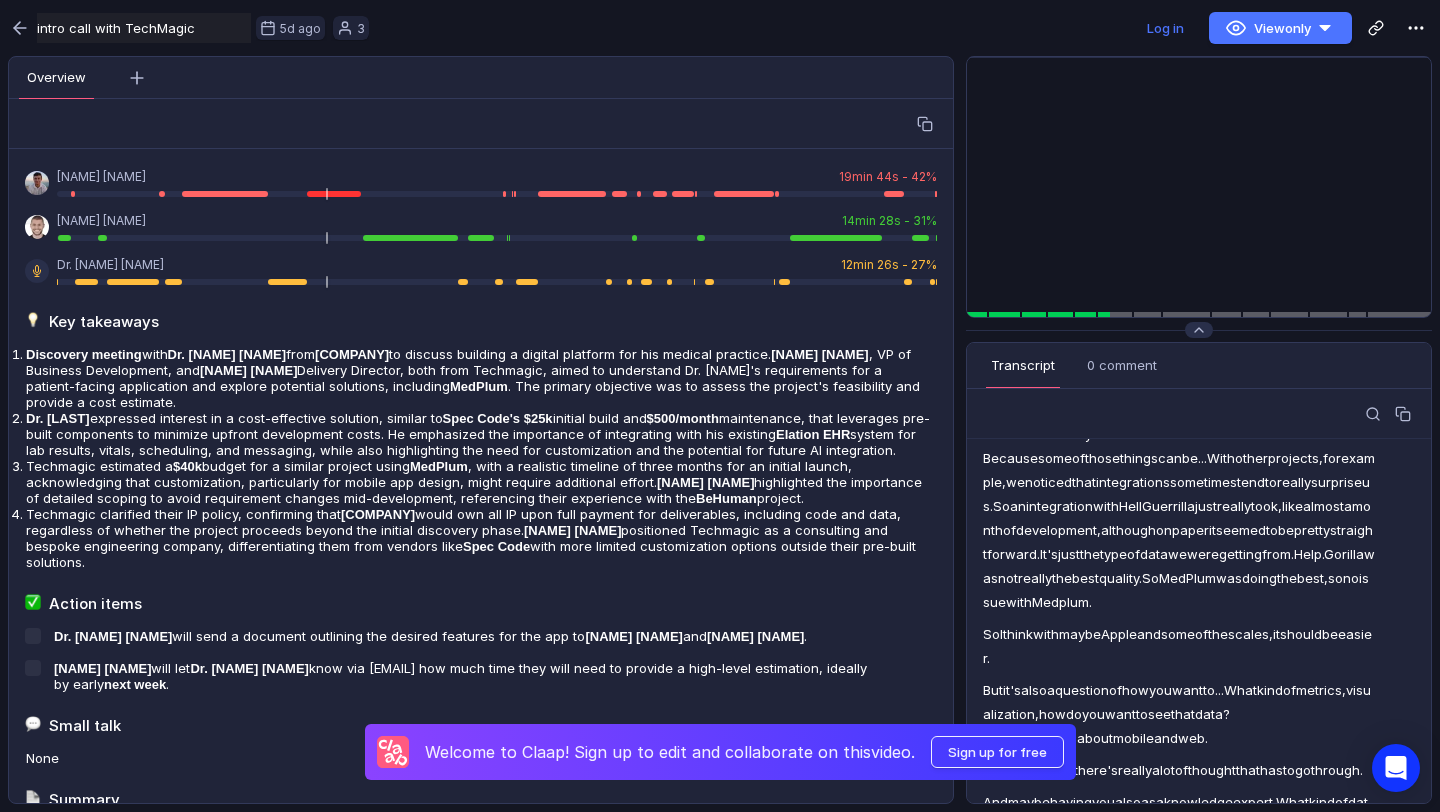 scroll, scrollTop: 6187, scrollLeft: 0, axis: vertical 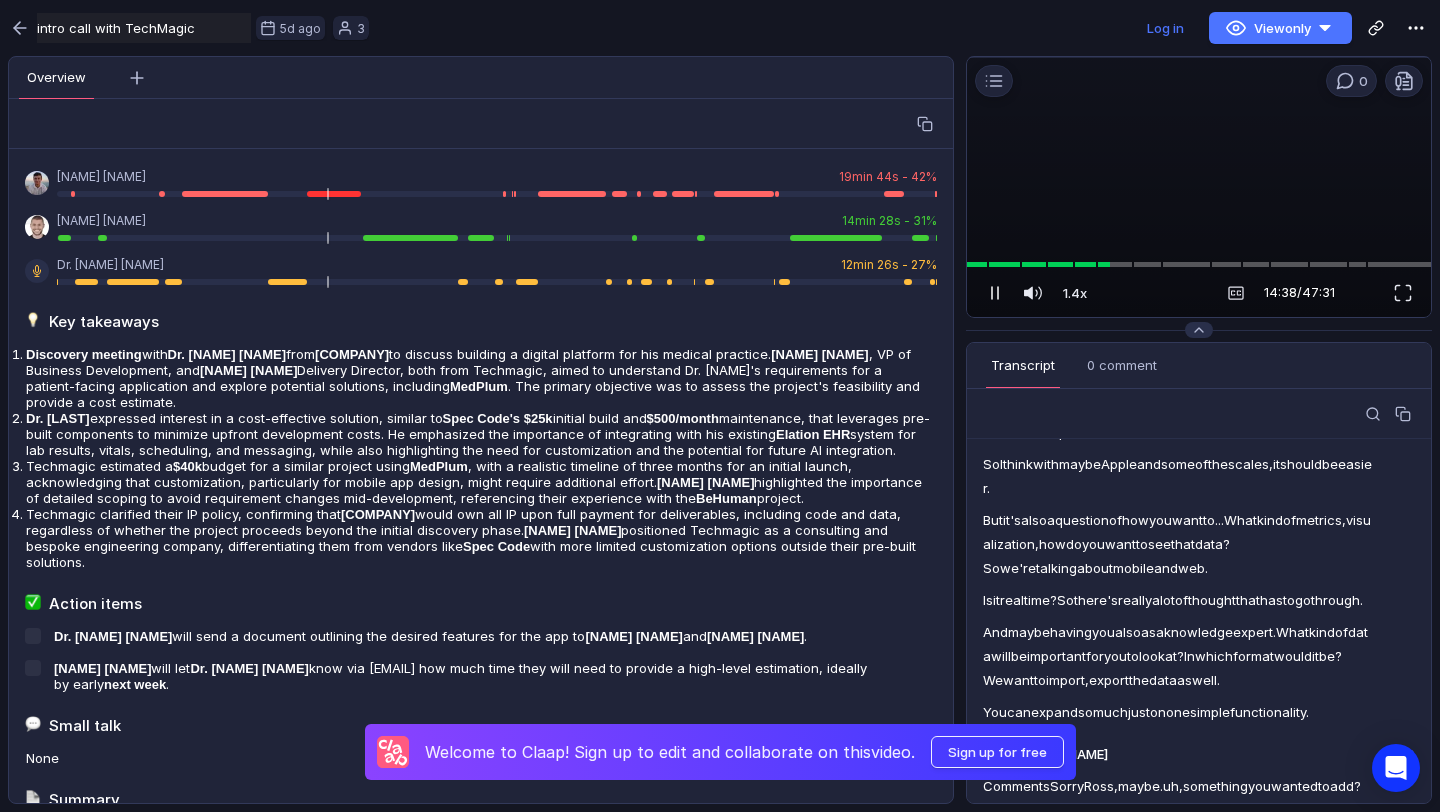 click at bounding box center [995, 293] 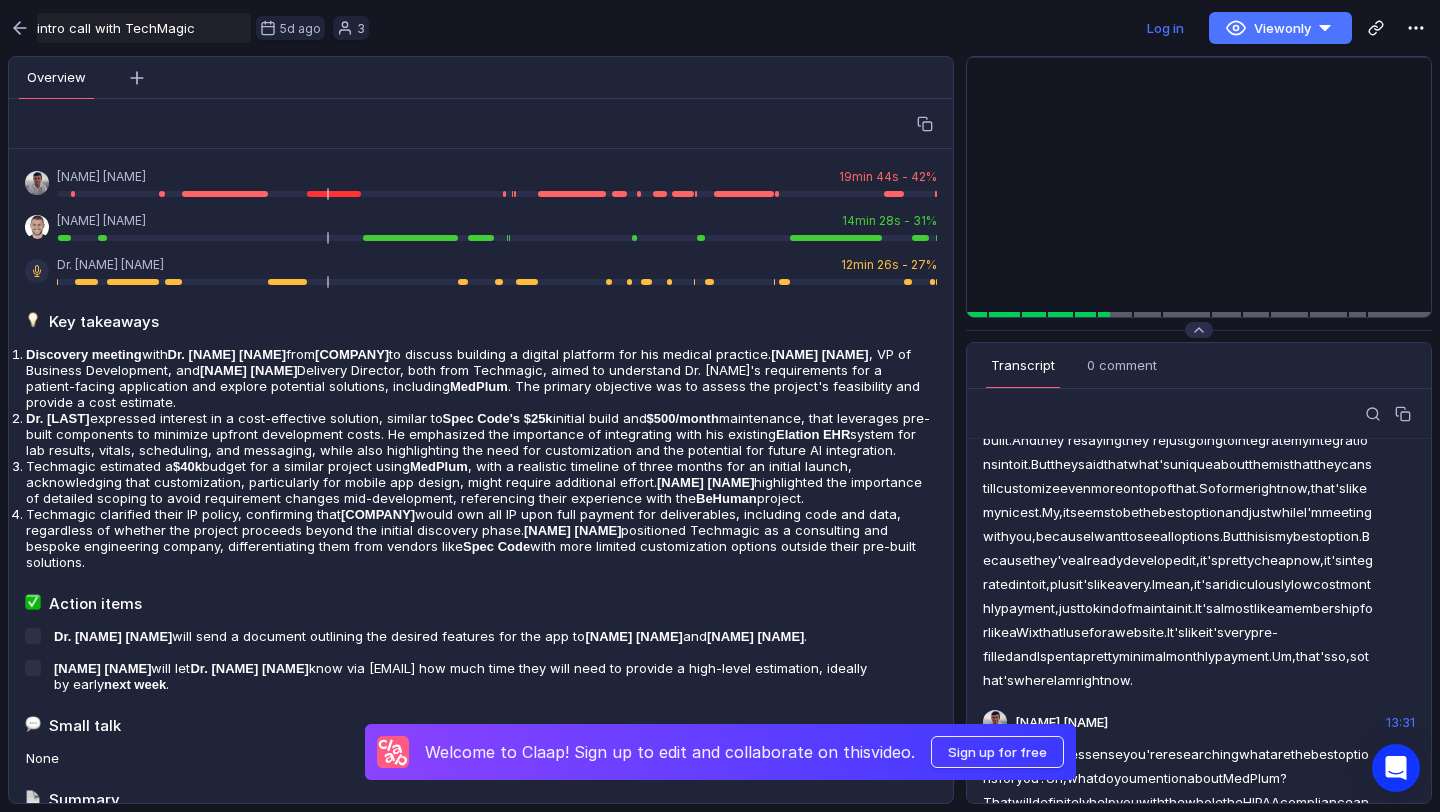 scroll, scrollTop: 5203, scrollLeft: 0, axis: vertical 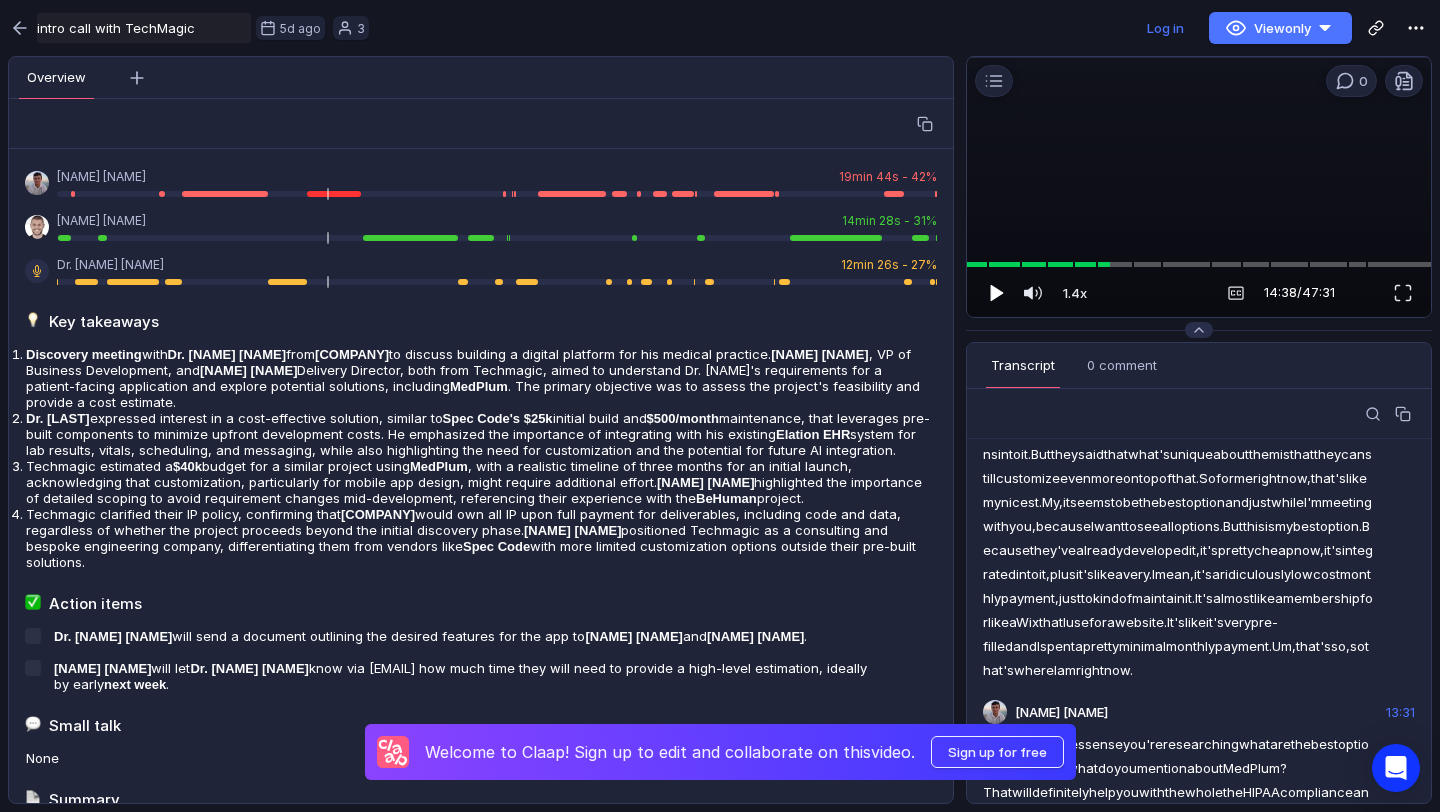 click at bounding box center [997, 293] 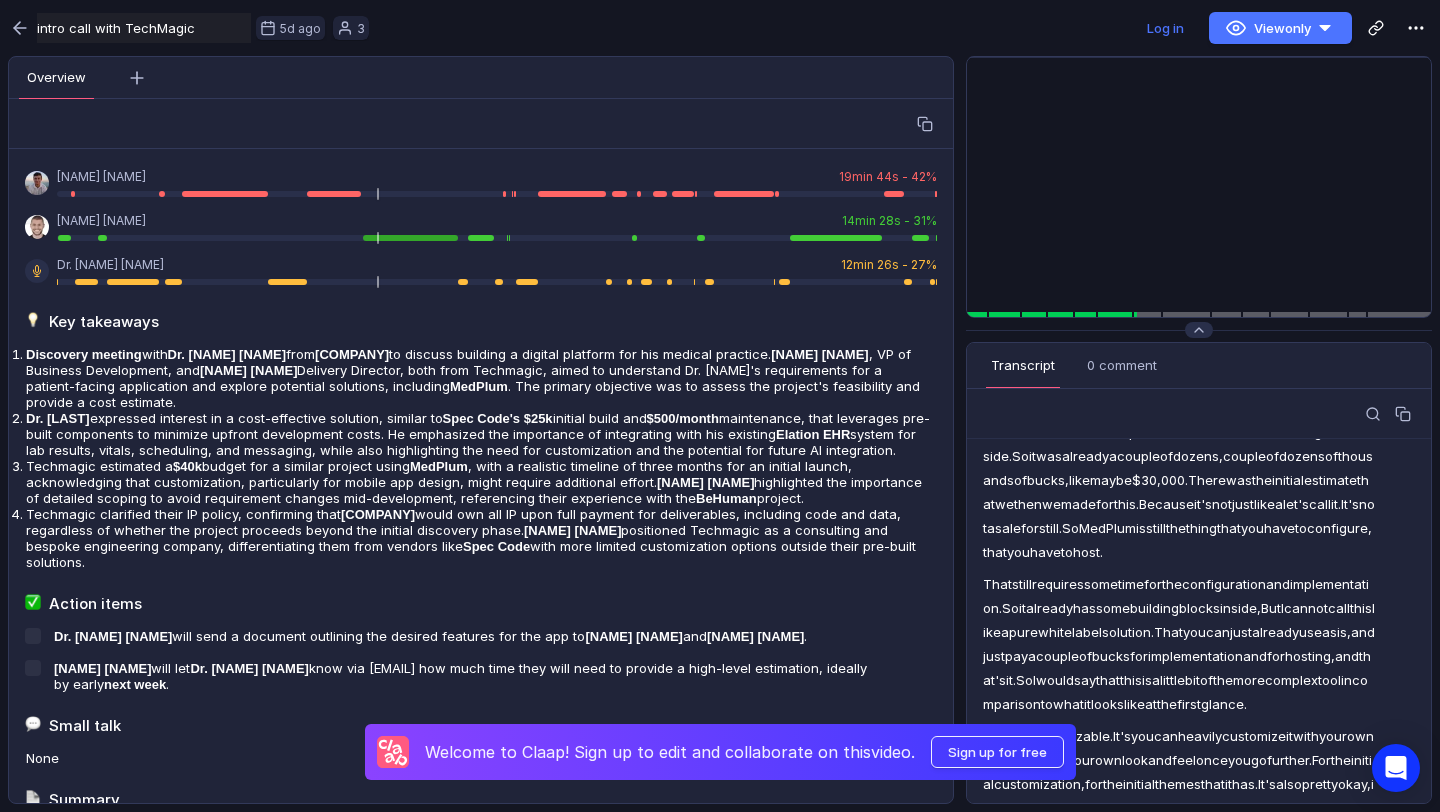 scroll, scrollTop: 7207, scrollLeft: 0, axis: vertical 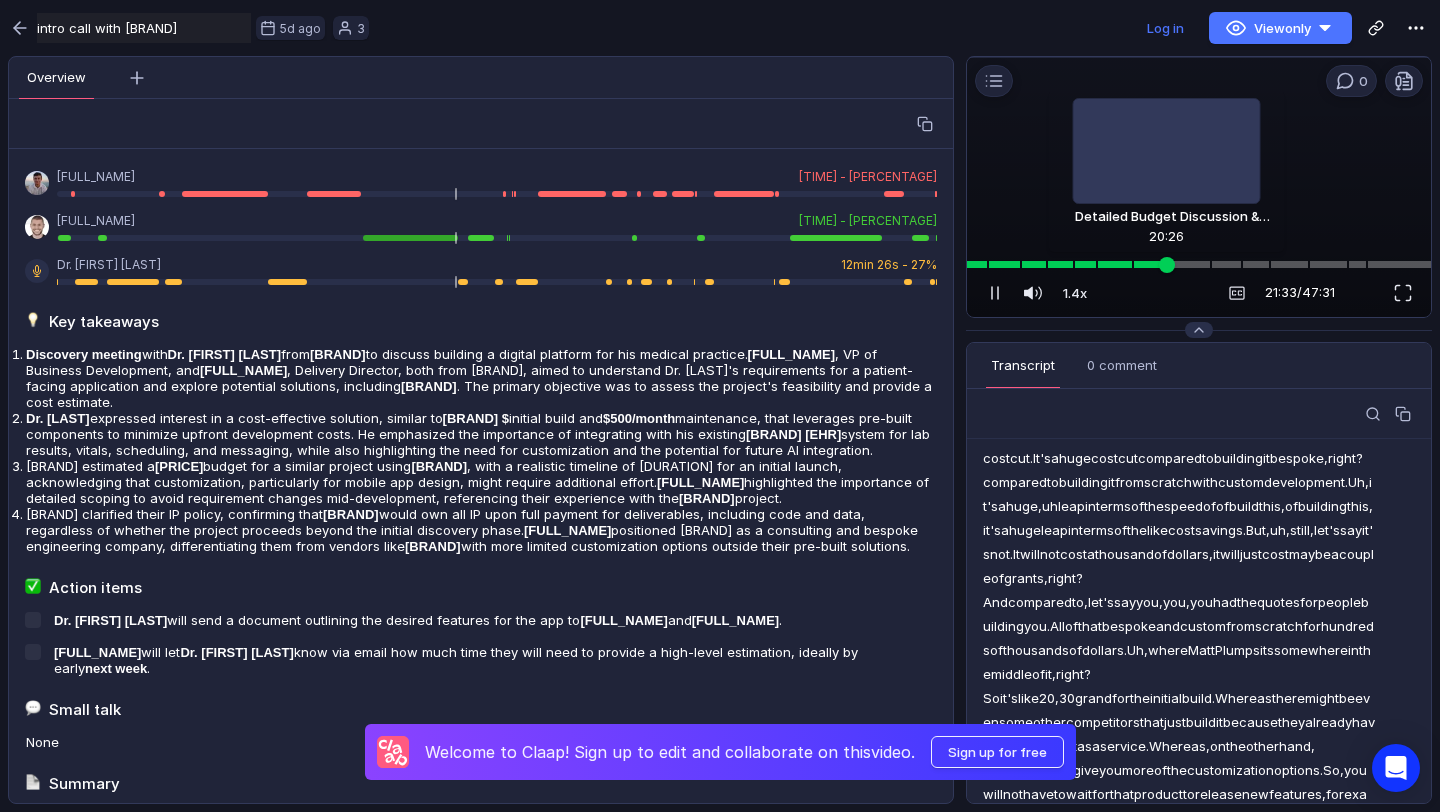 click at bounding box center (1199, 264) 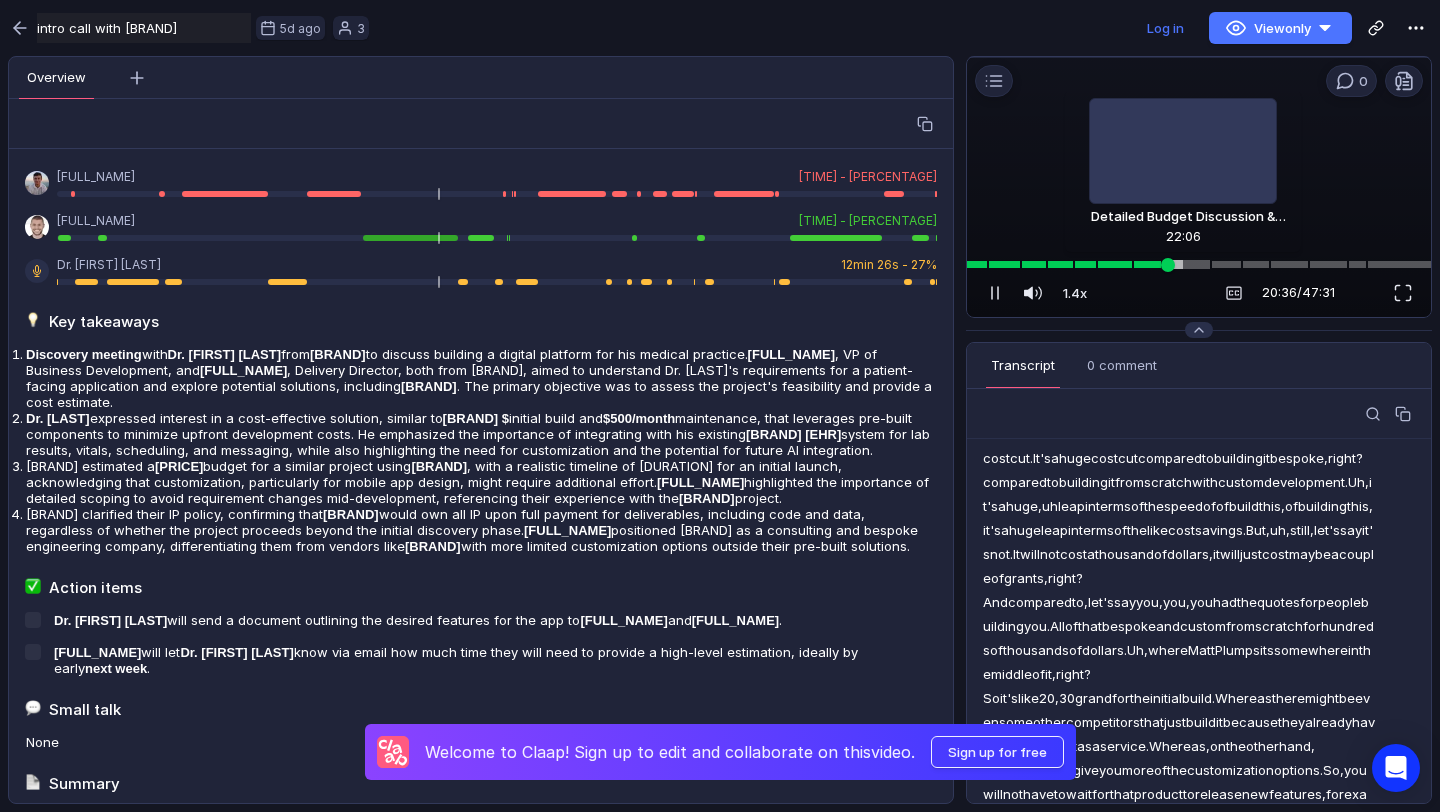 click at bounding box center [1199, 264] 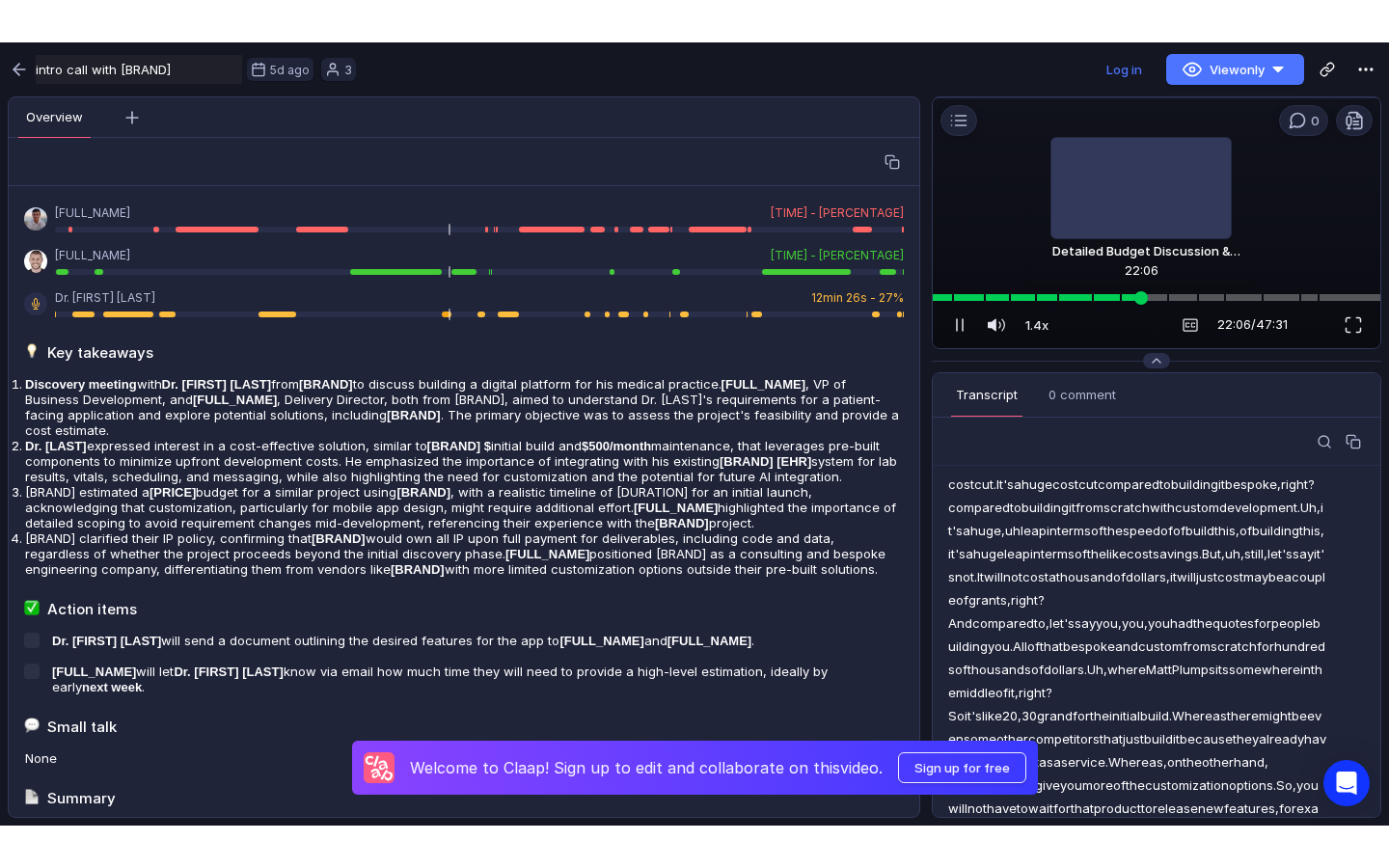 scroll, scrollTop: 8520, scrollLeft: 0, axis: vertical 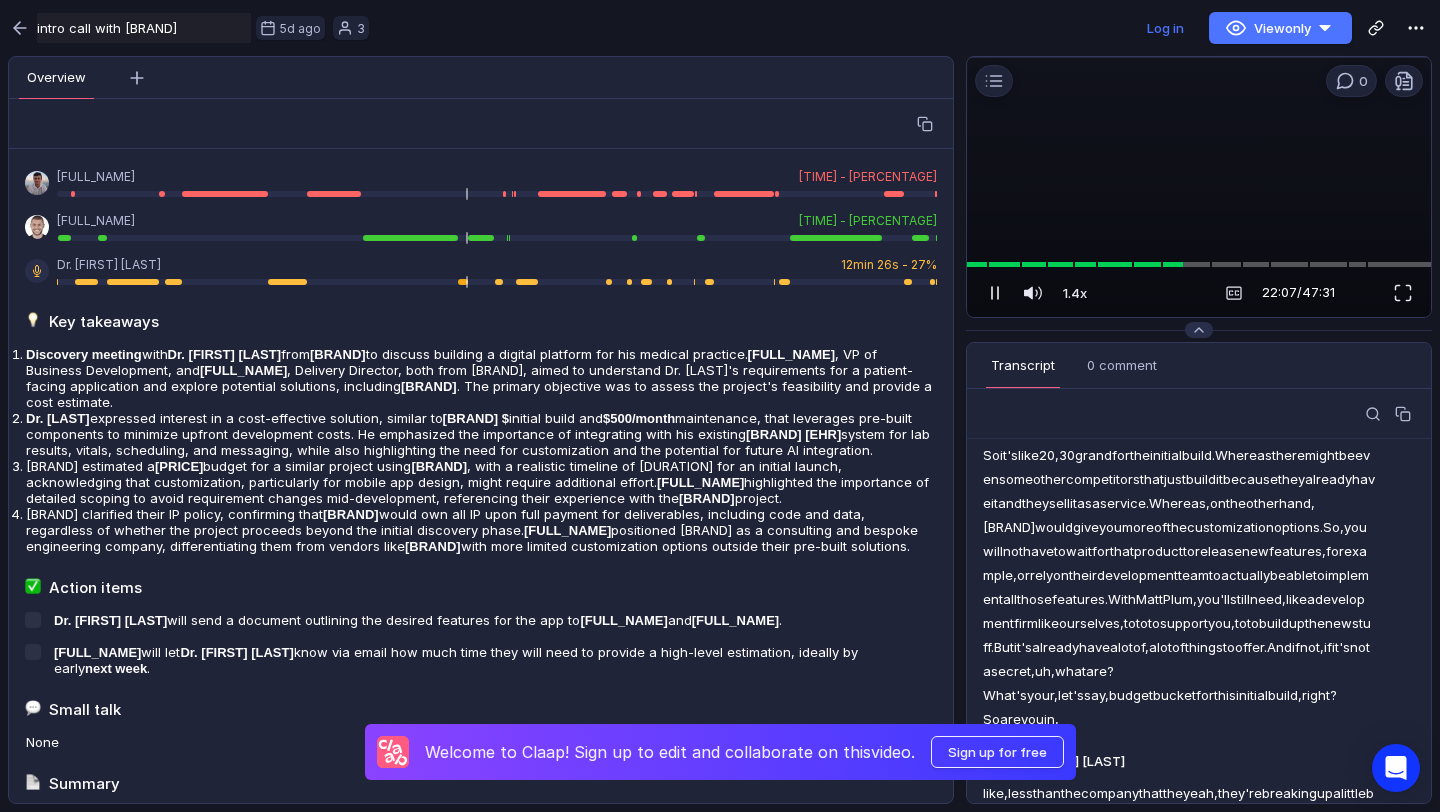 click at bounding box center [995, 293] 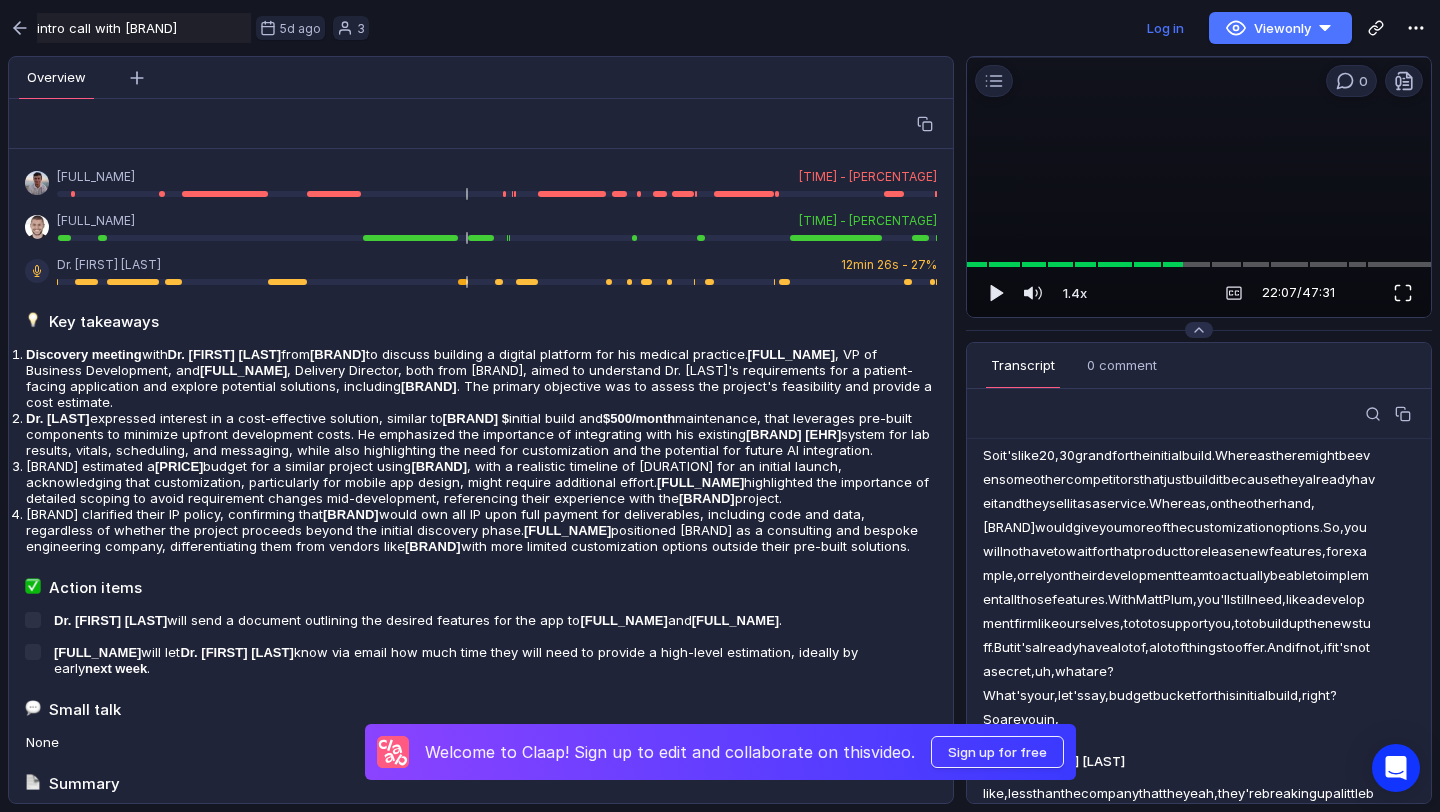 click at bounding box center [1403, 293] 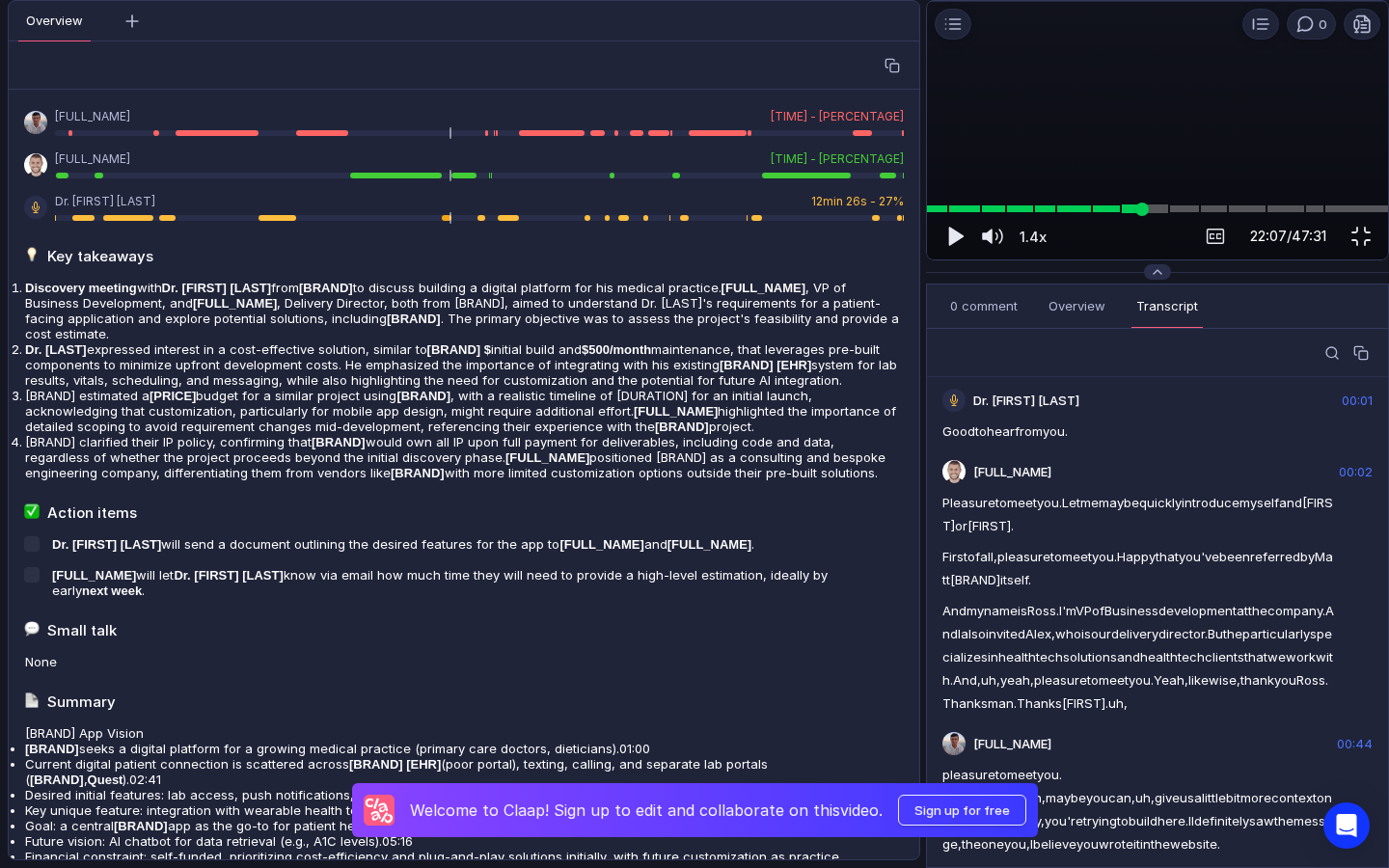 scroll, scrollTop: 8077, scrollLeft: 0, axis: vertical 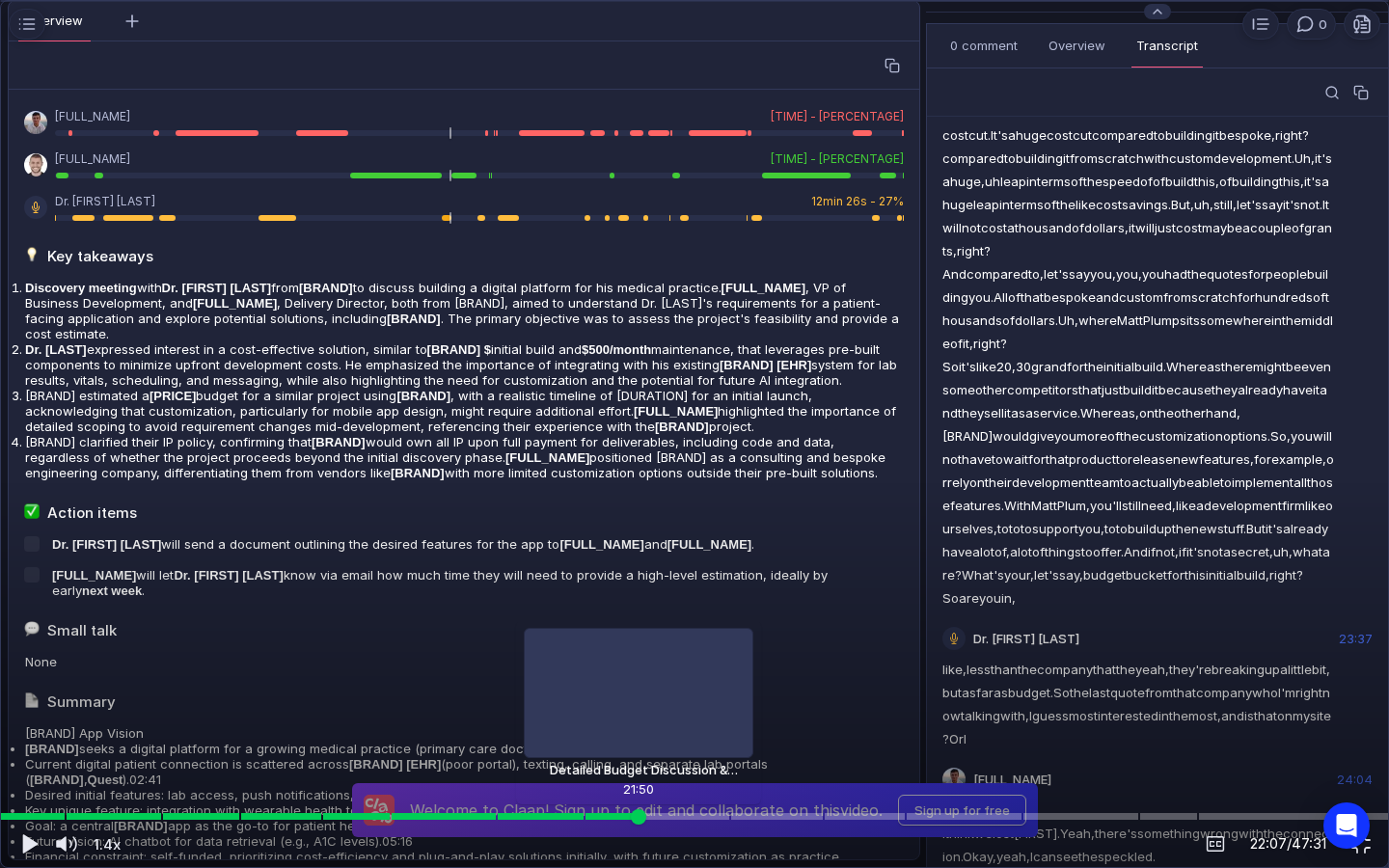 click at bounding box center (694, 816) 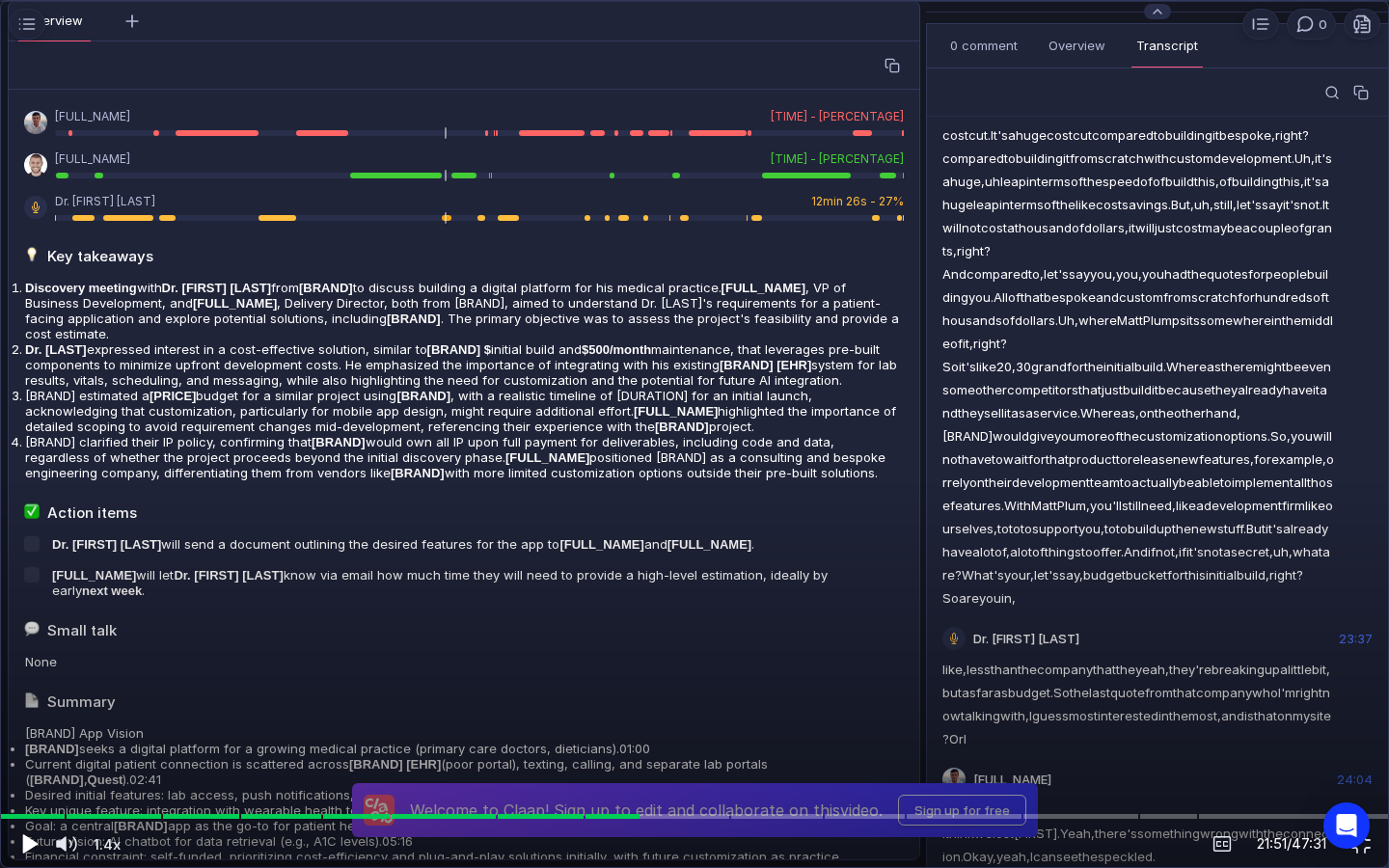 click at bounding box center (30, 844) 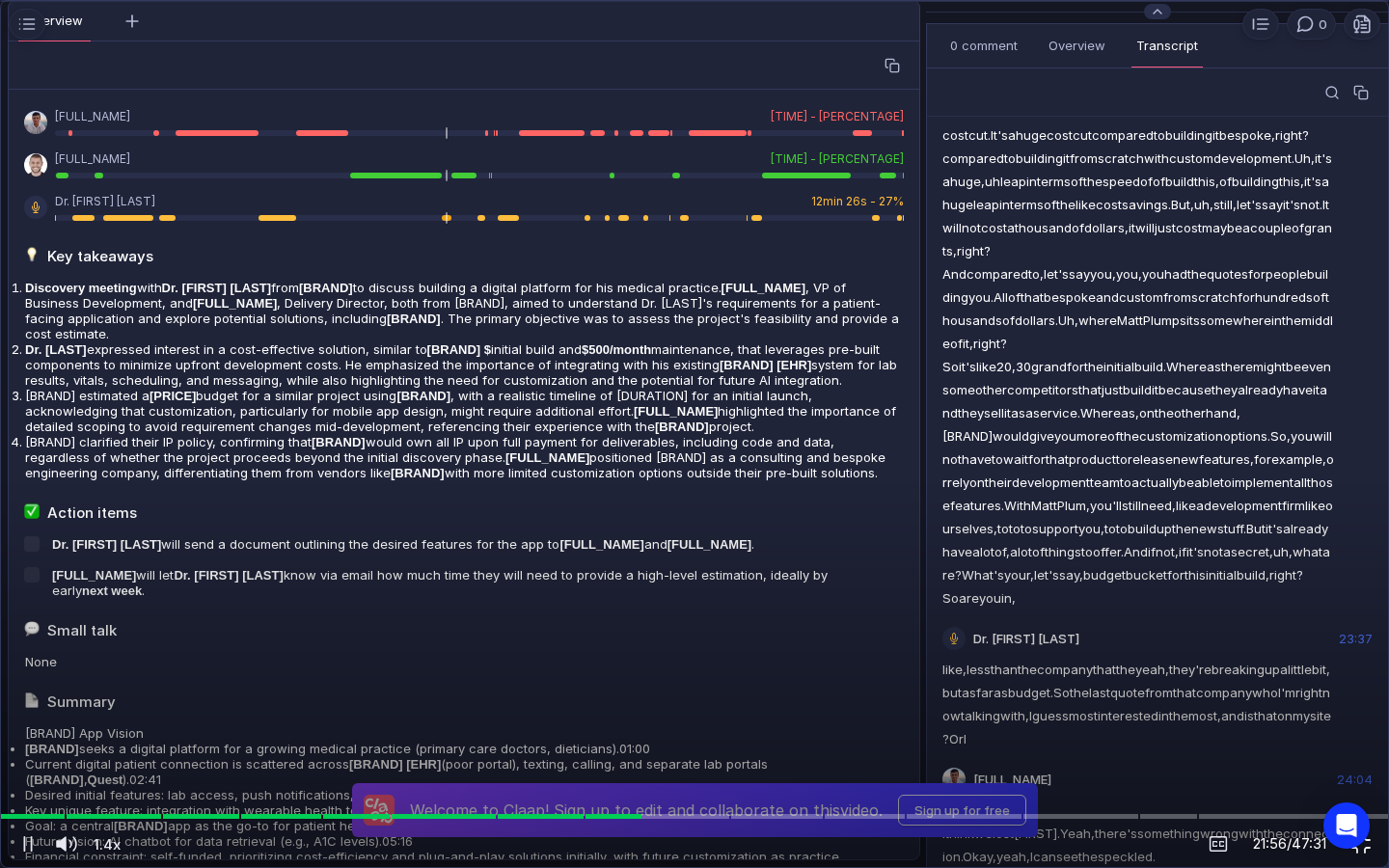 click at bounding box center (1361, 844) 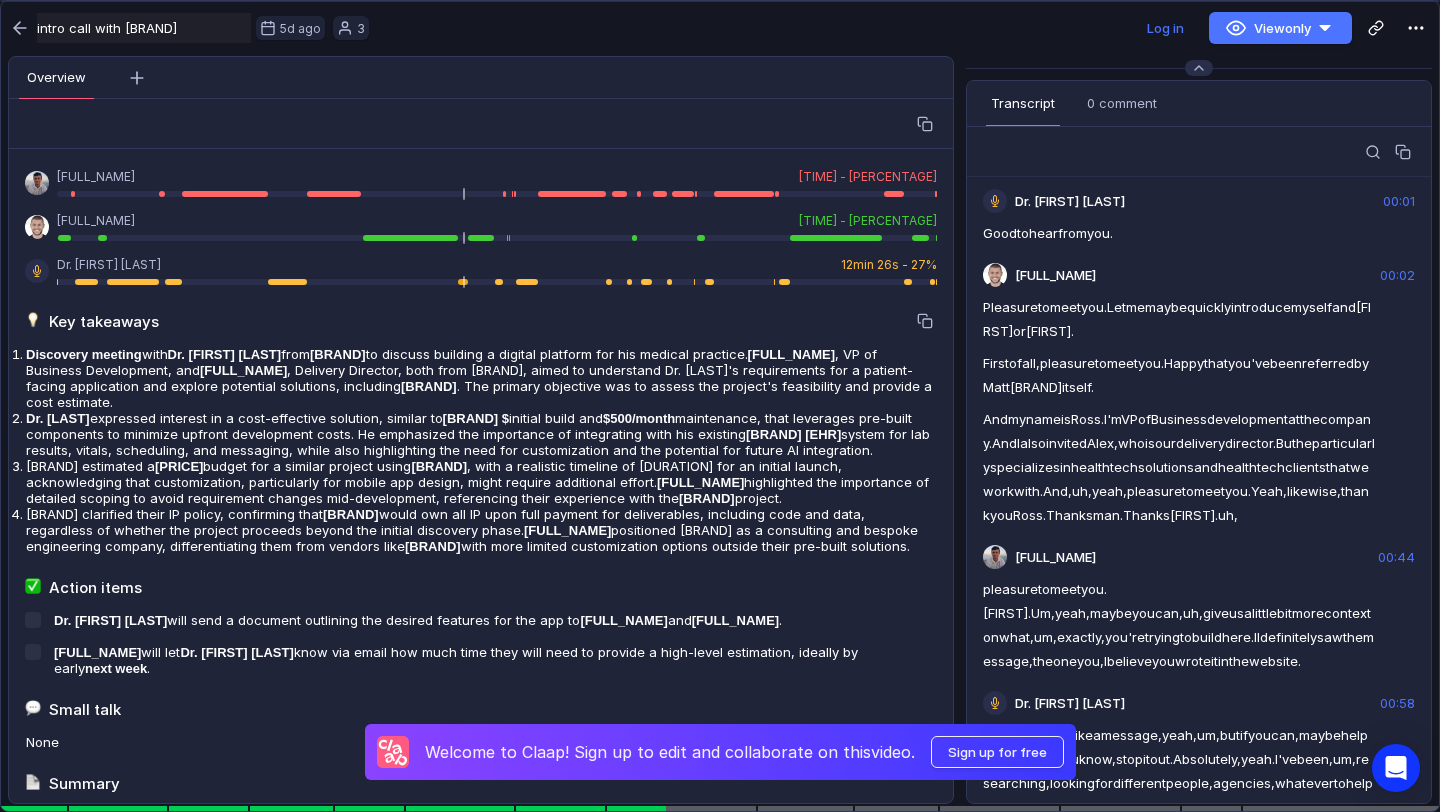 scroll, scrollTop: 8838, scrollLeft: 0, axis: vertical 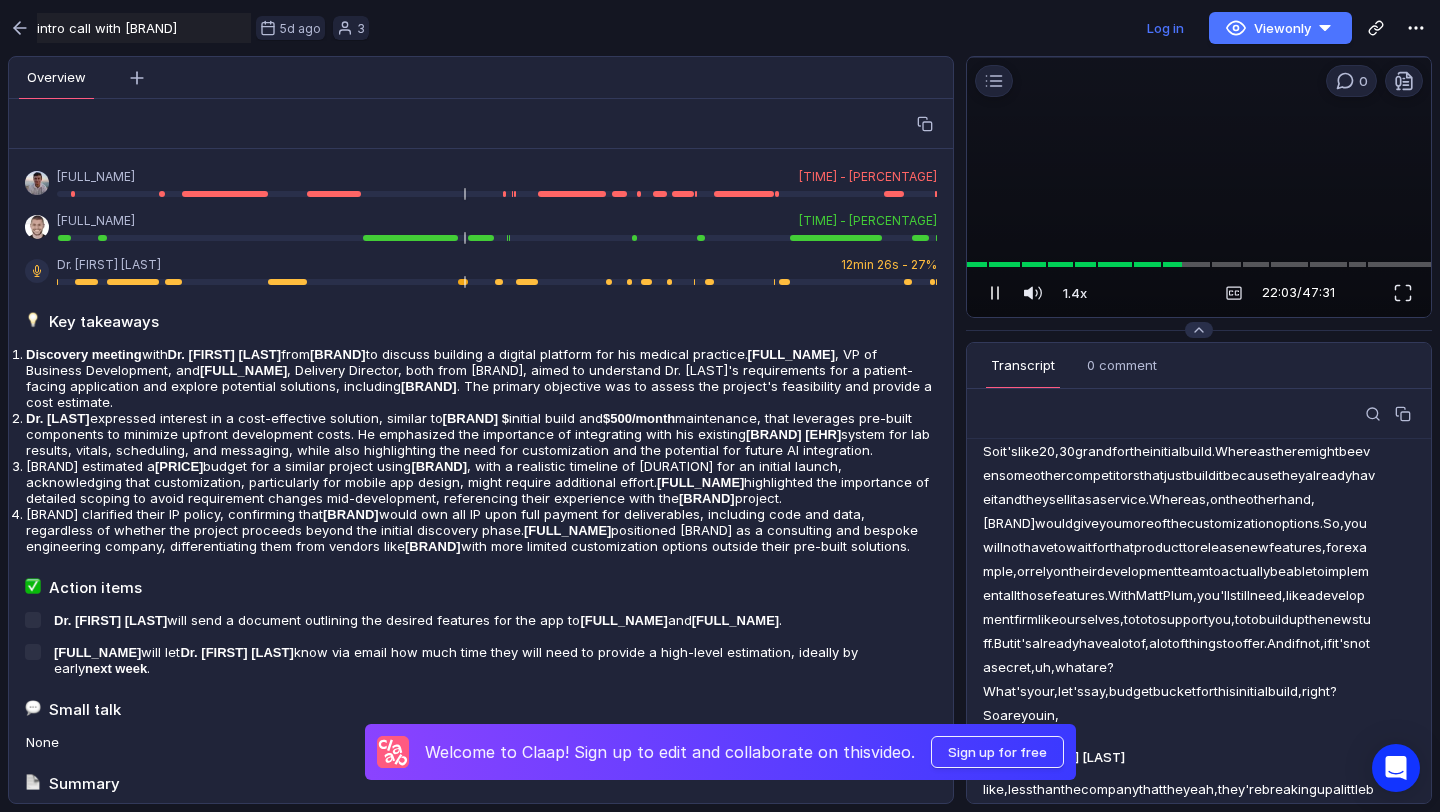 click at bounding box center (995, 293) 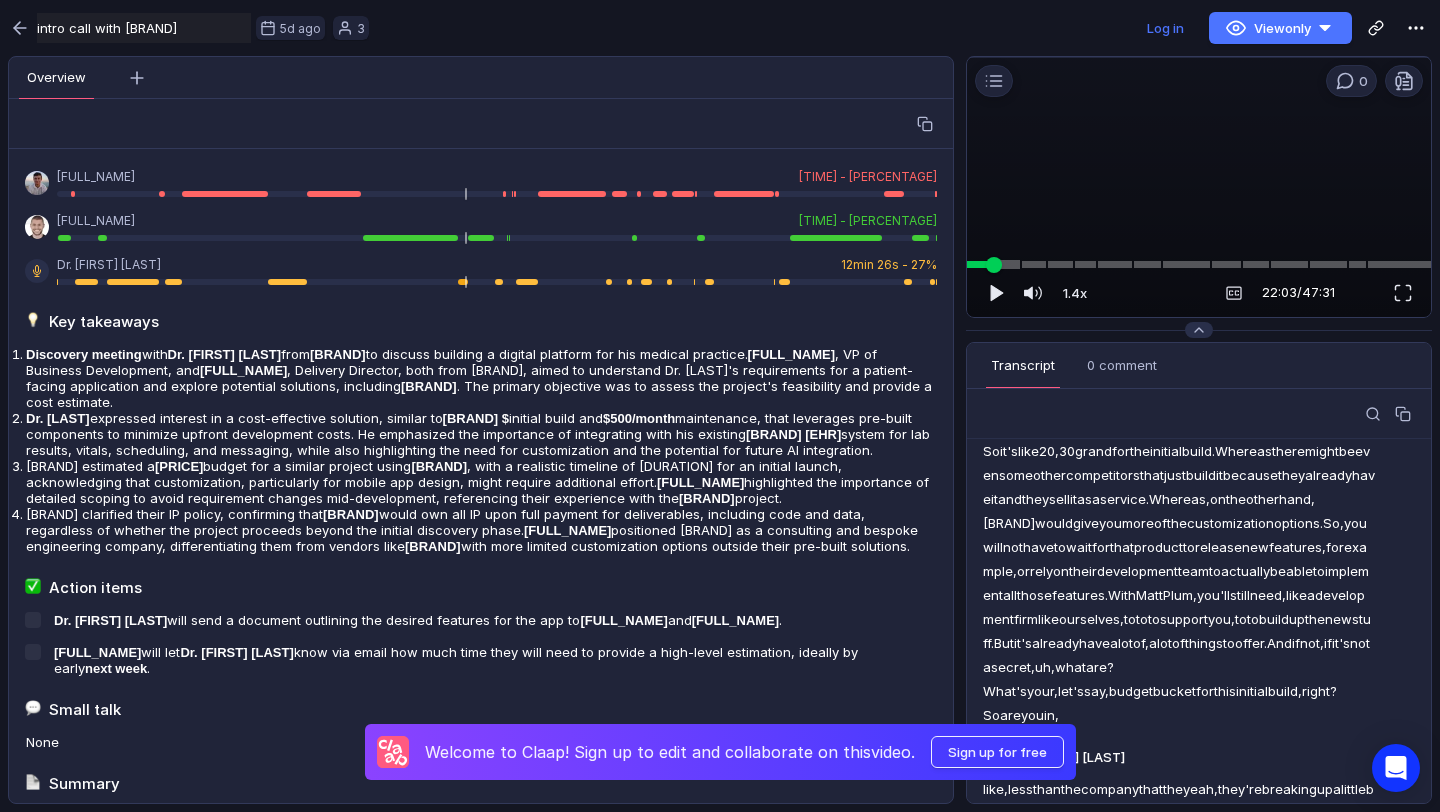click at bounding box center (1004, 265) 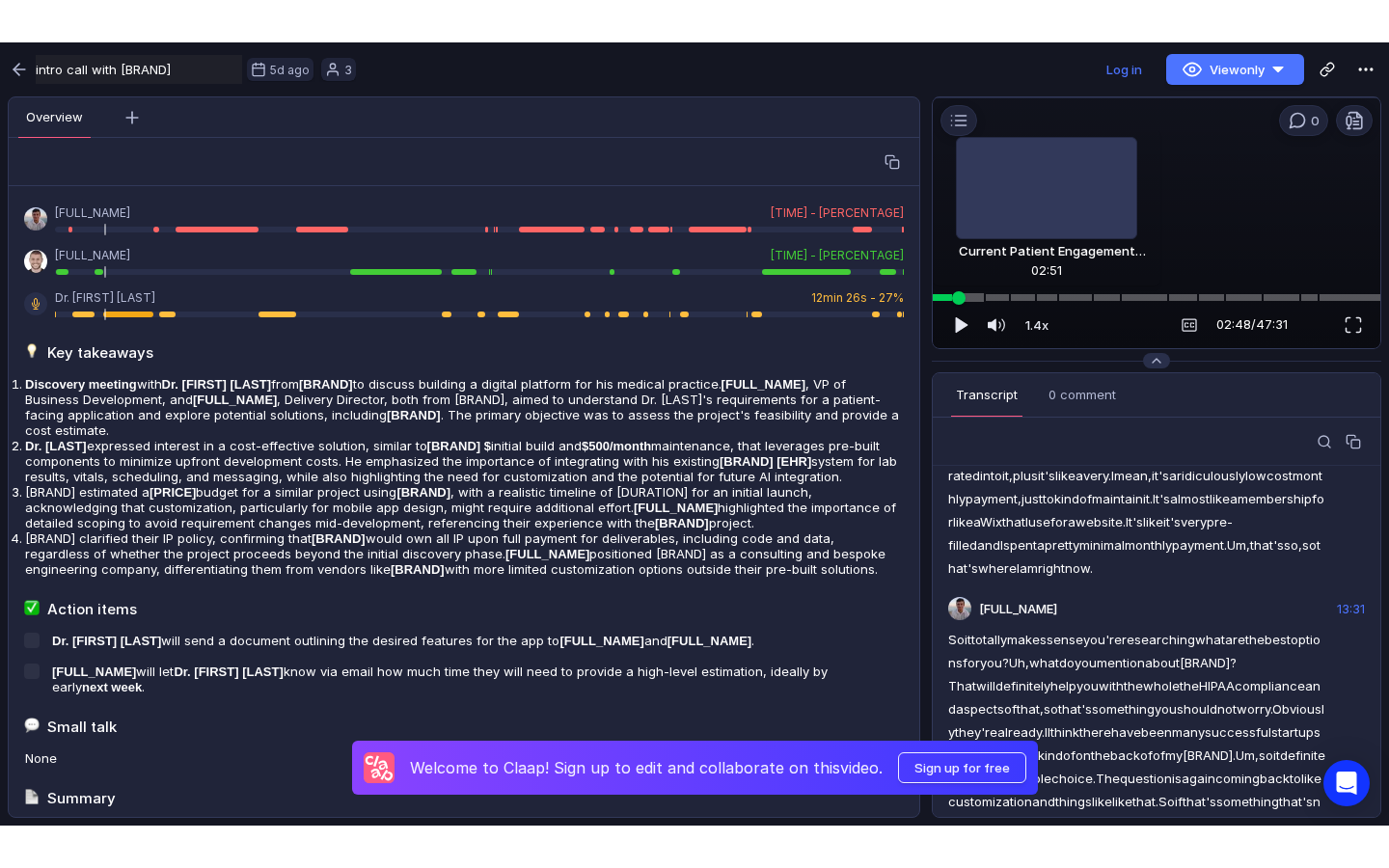 scroll, scrollTop: 1150, scrollLeft: 0, axis: vertical 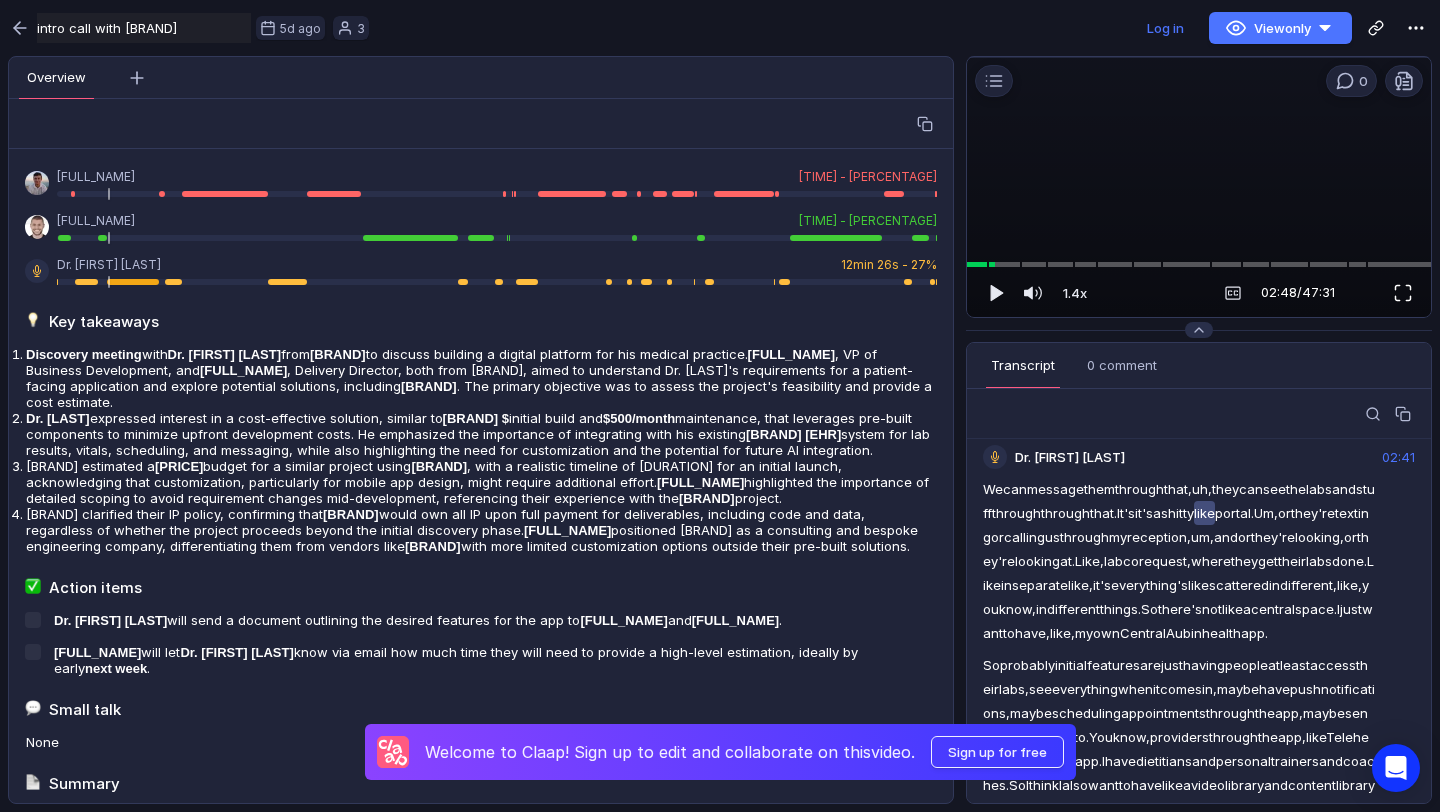 click at bounding box center [1403, 293] 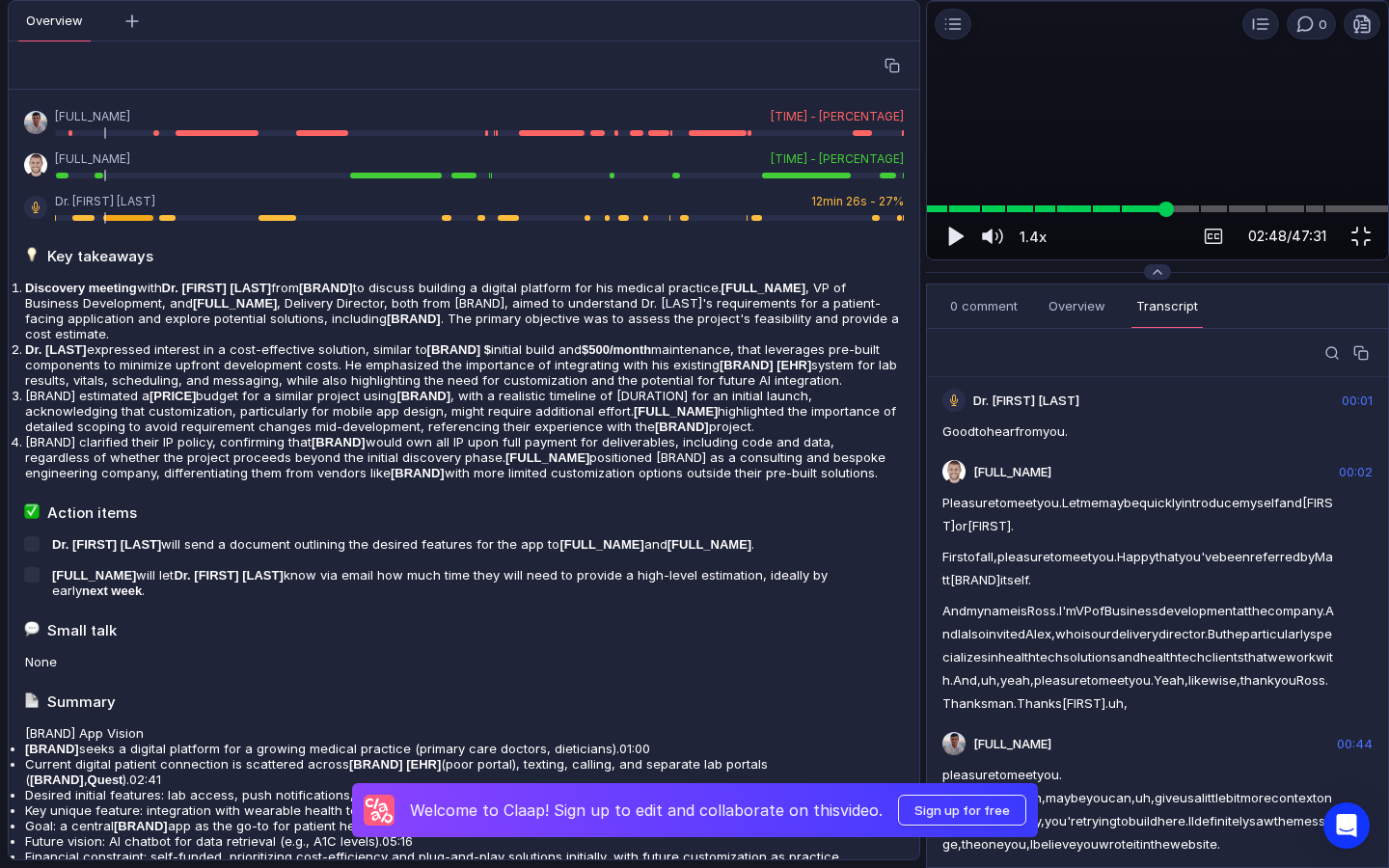 scroll, scrollTop: 927, scrollLeft: 0, axis: vertical 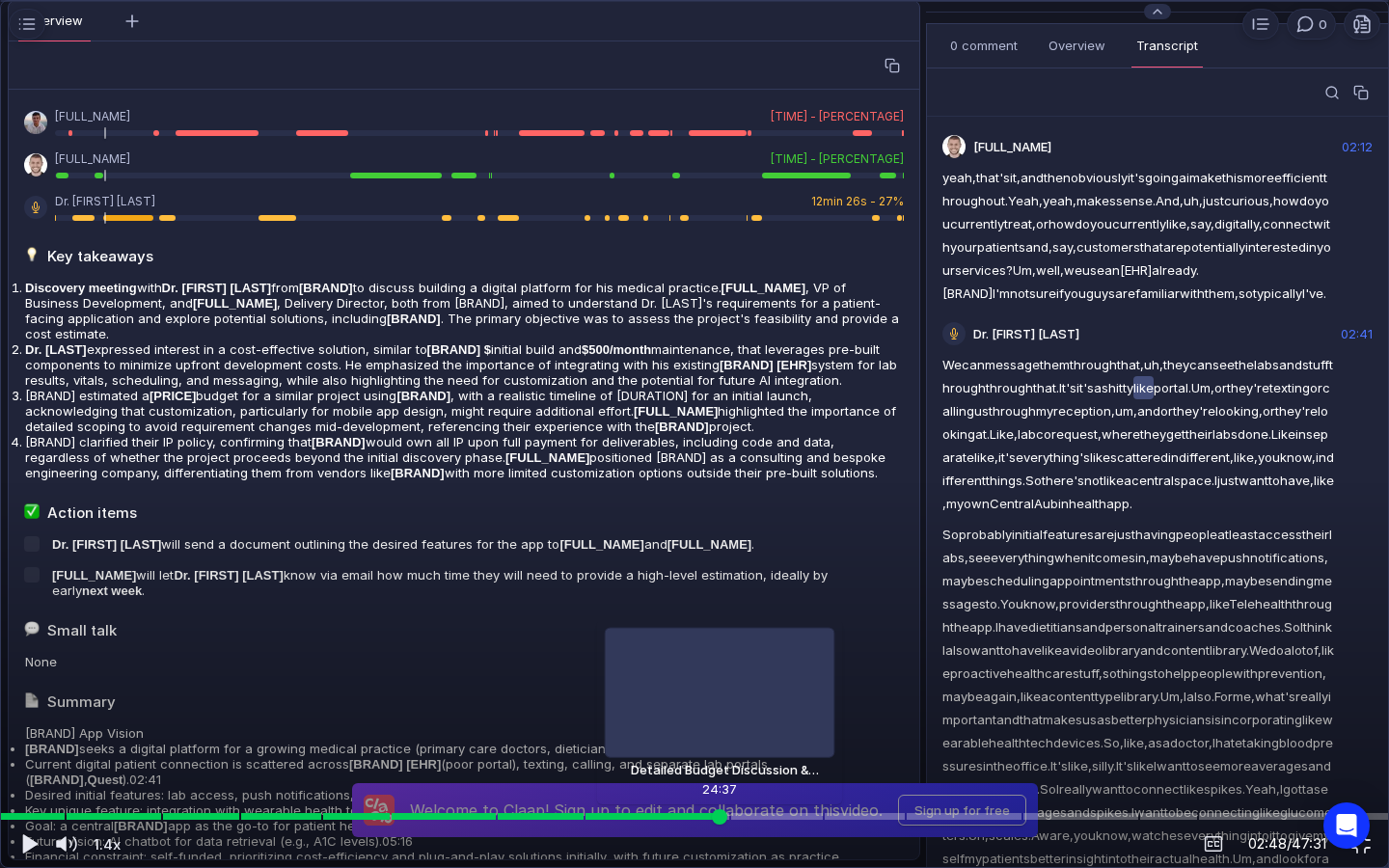 click at bounding box center [694, 816] 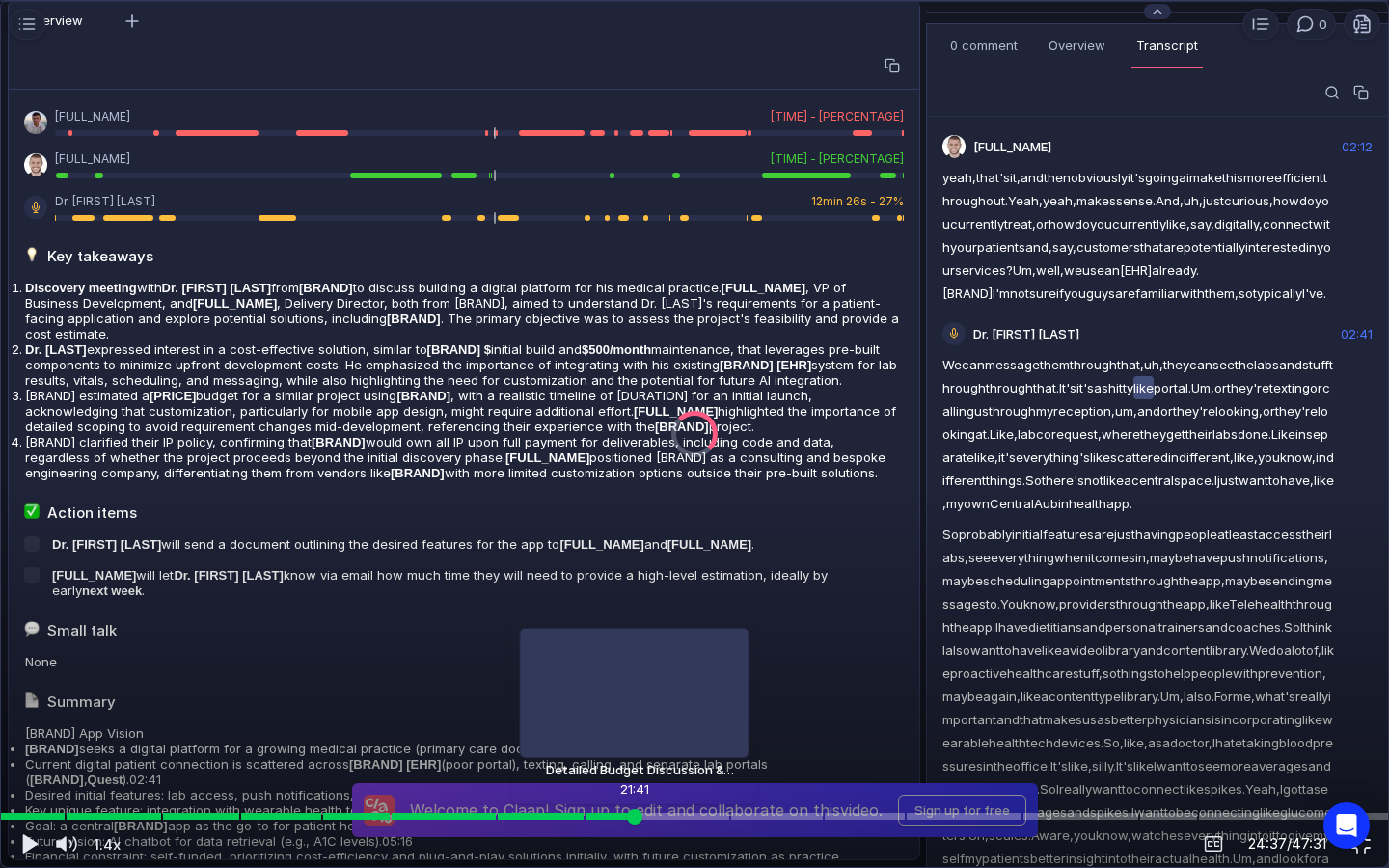 click at bounding box center (694, 816) 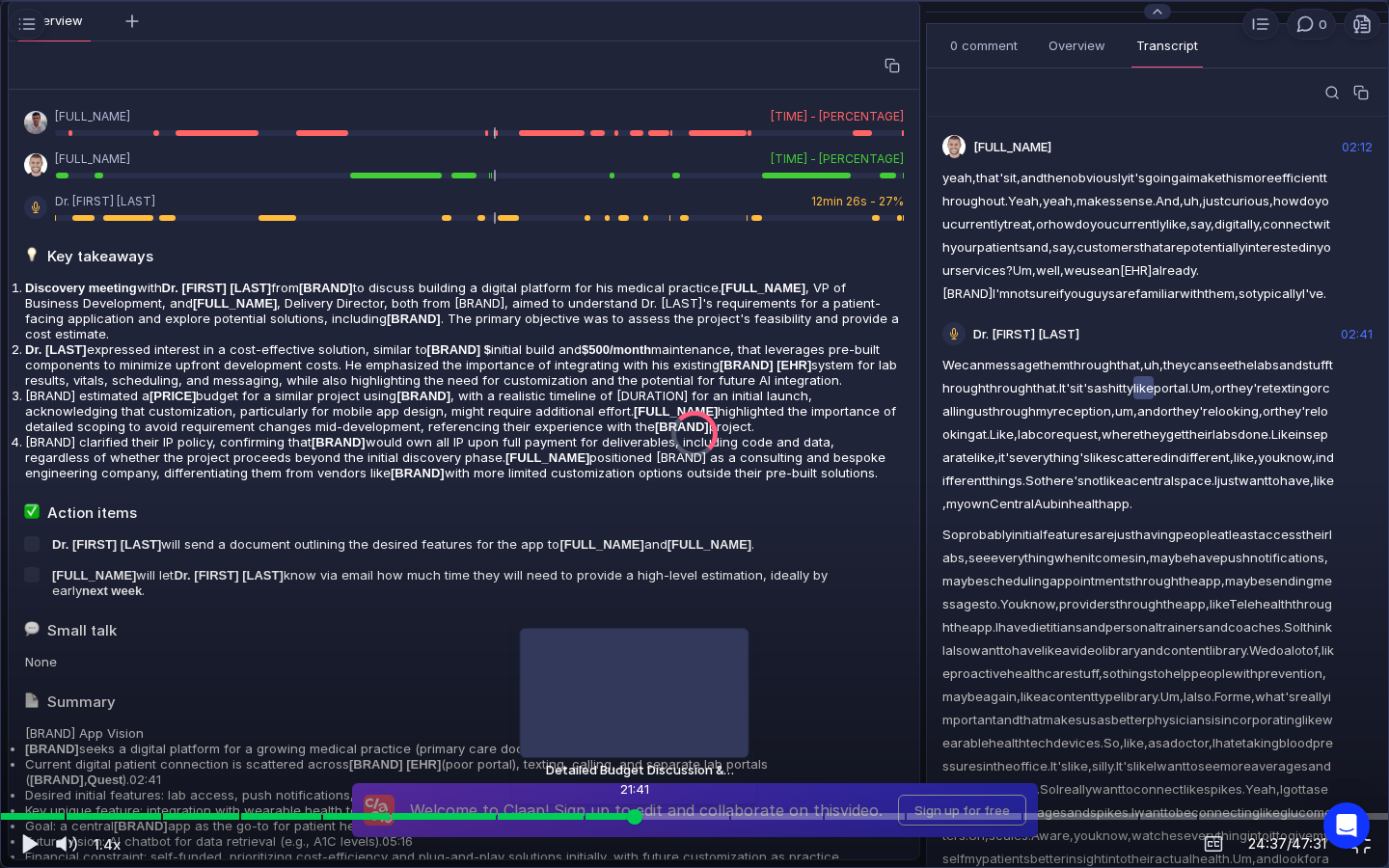 scroll, scrollTop: 1225, scrollLeft: 0, axis: vertical 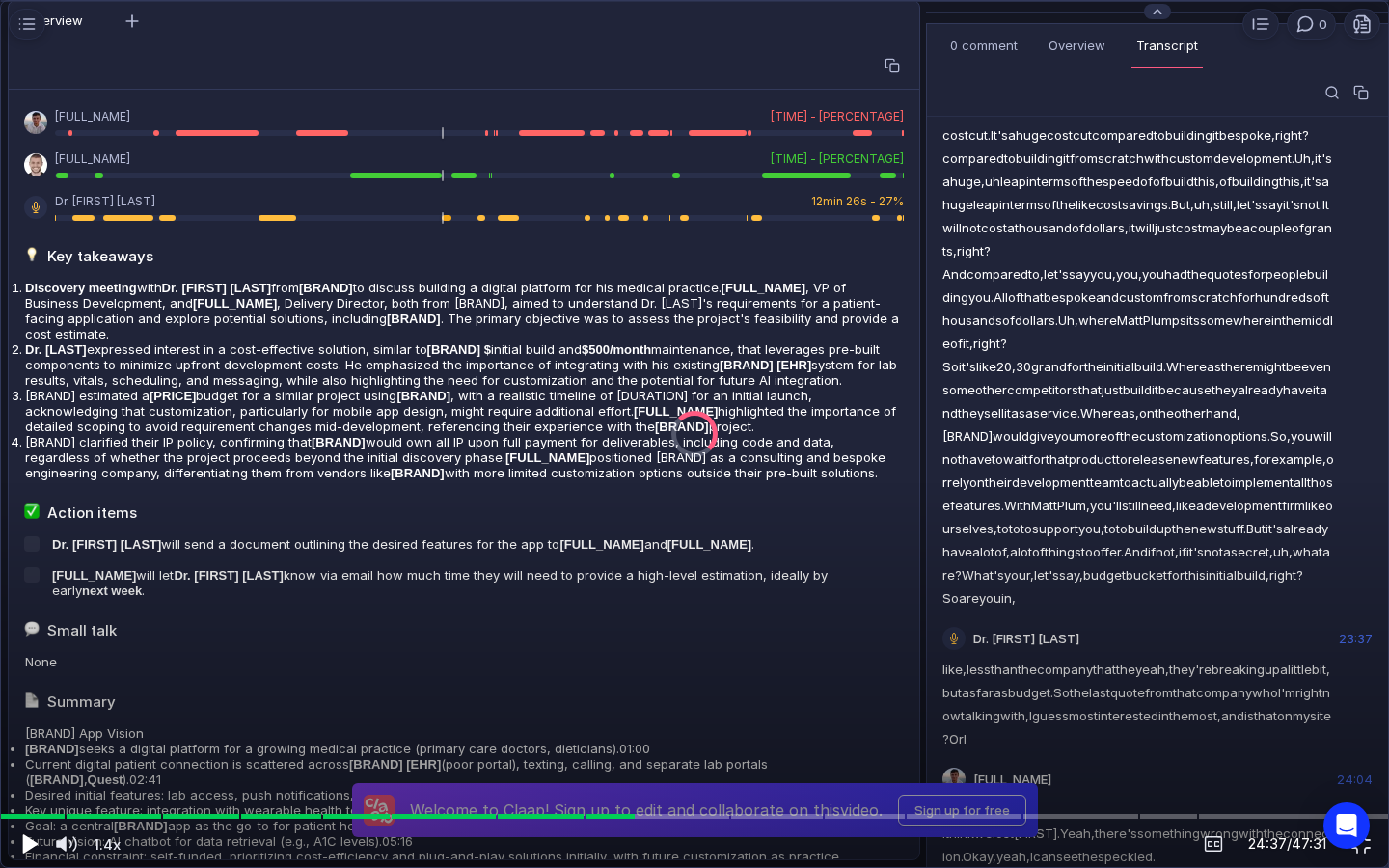 click at bounding box center [28, 844] 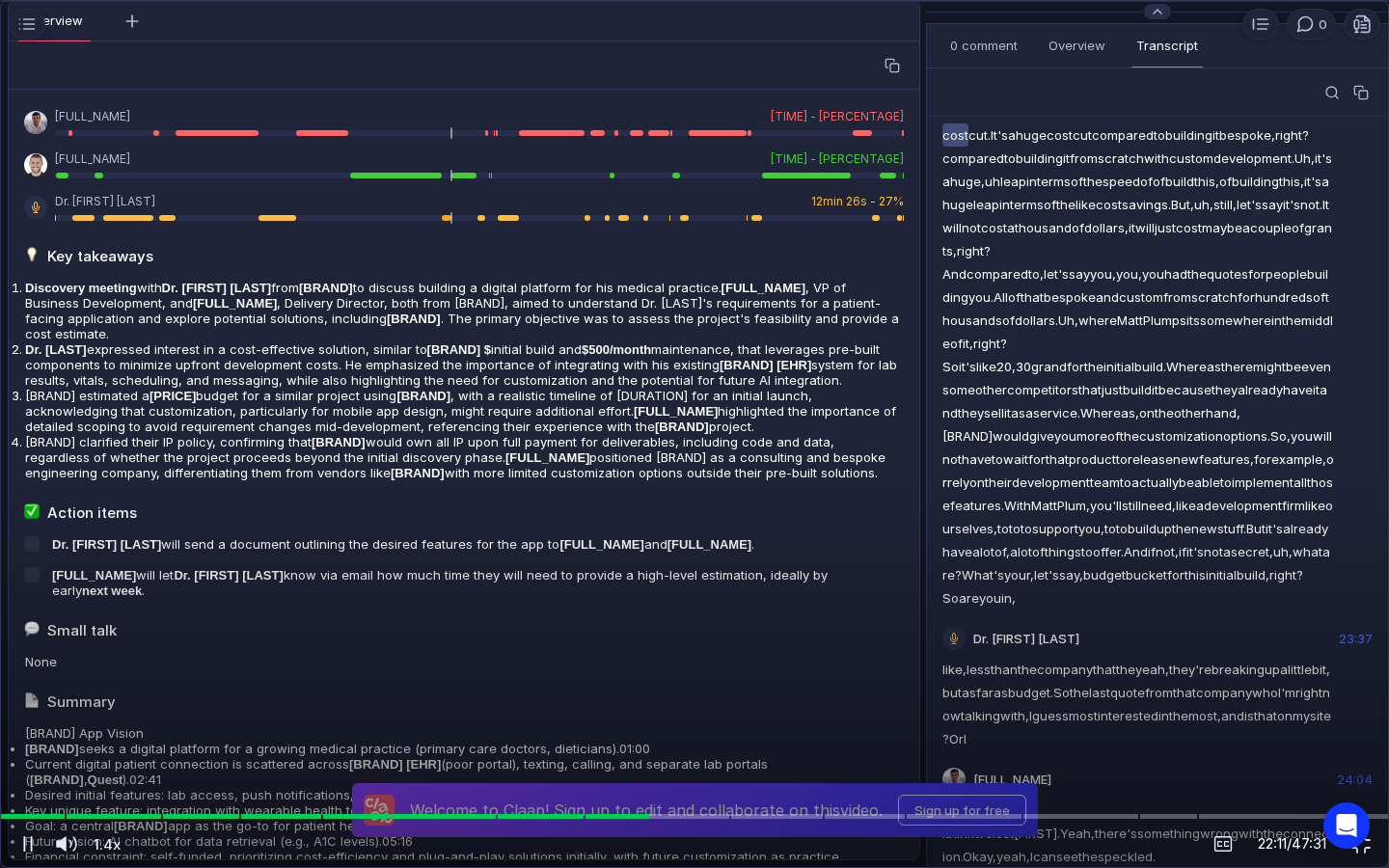 click at bounding box center [28, 844] 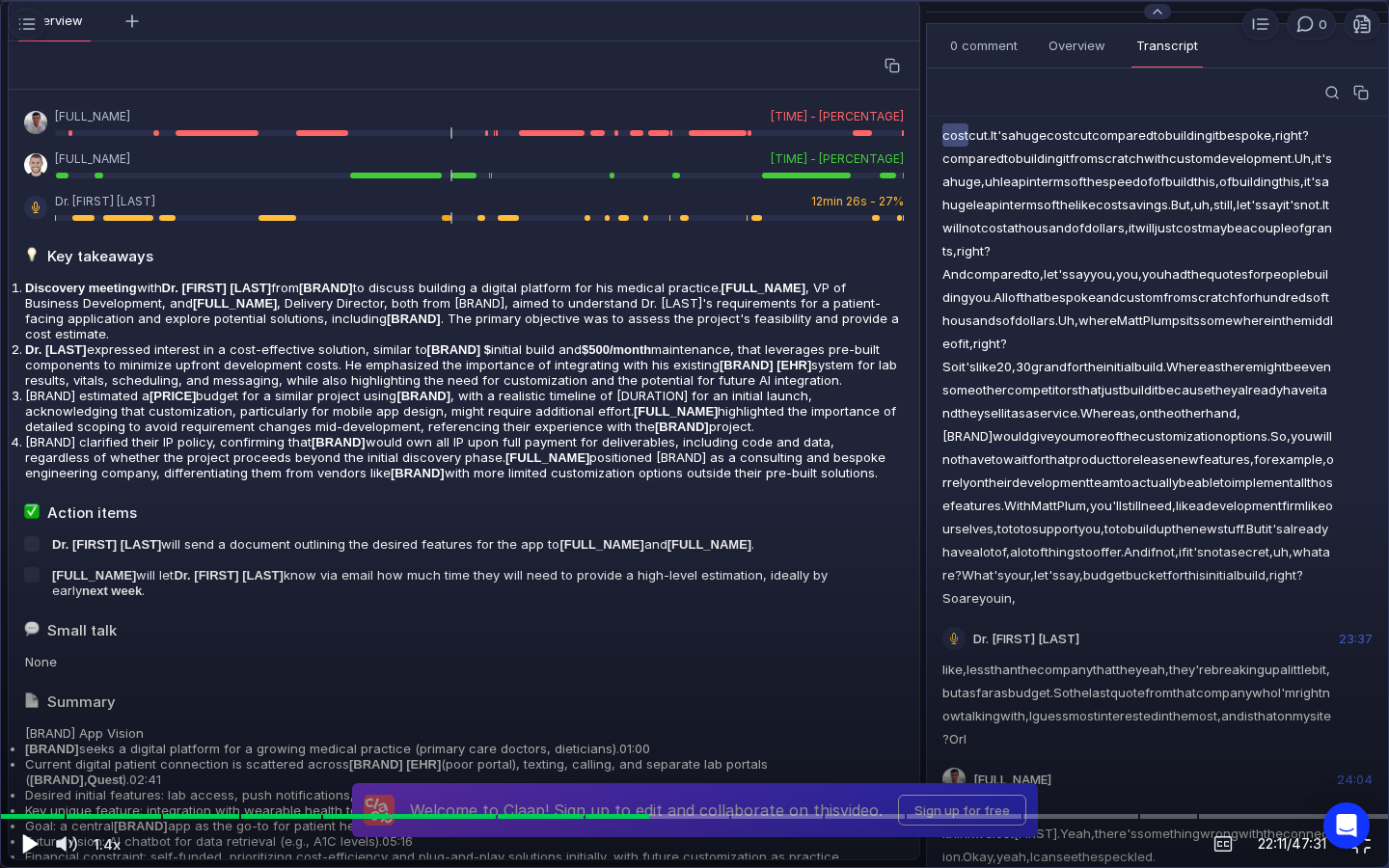 scroll, scrollTop: 8461, scrollLeft: 0, axis: vertical 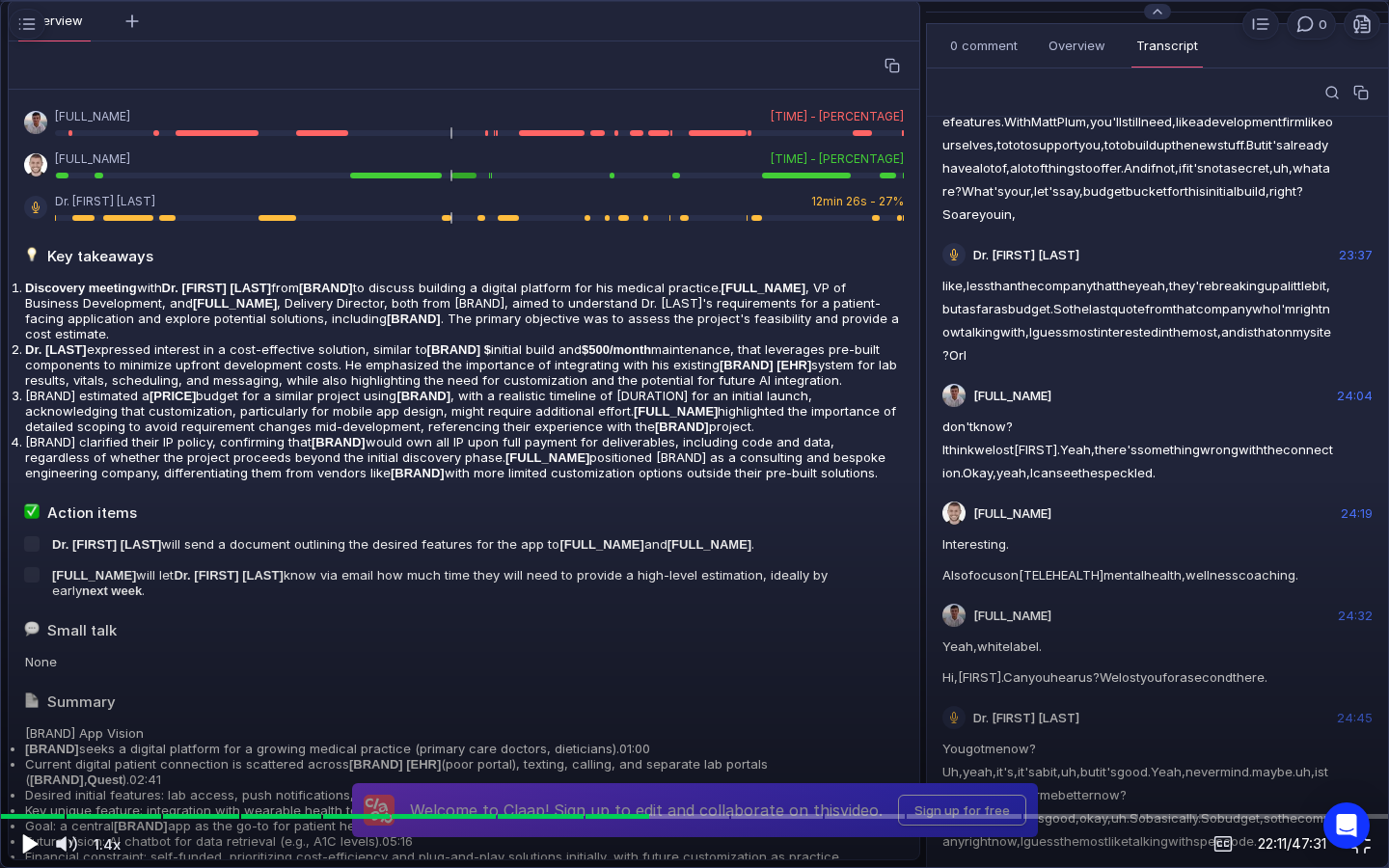 click at bounding box center (28, 844) 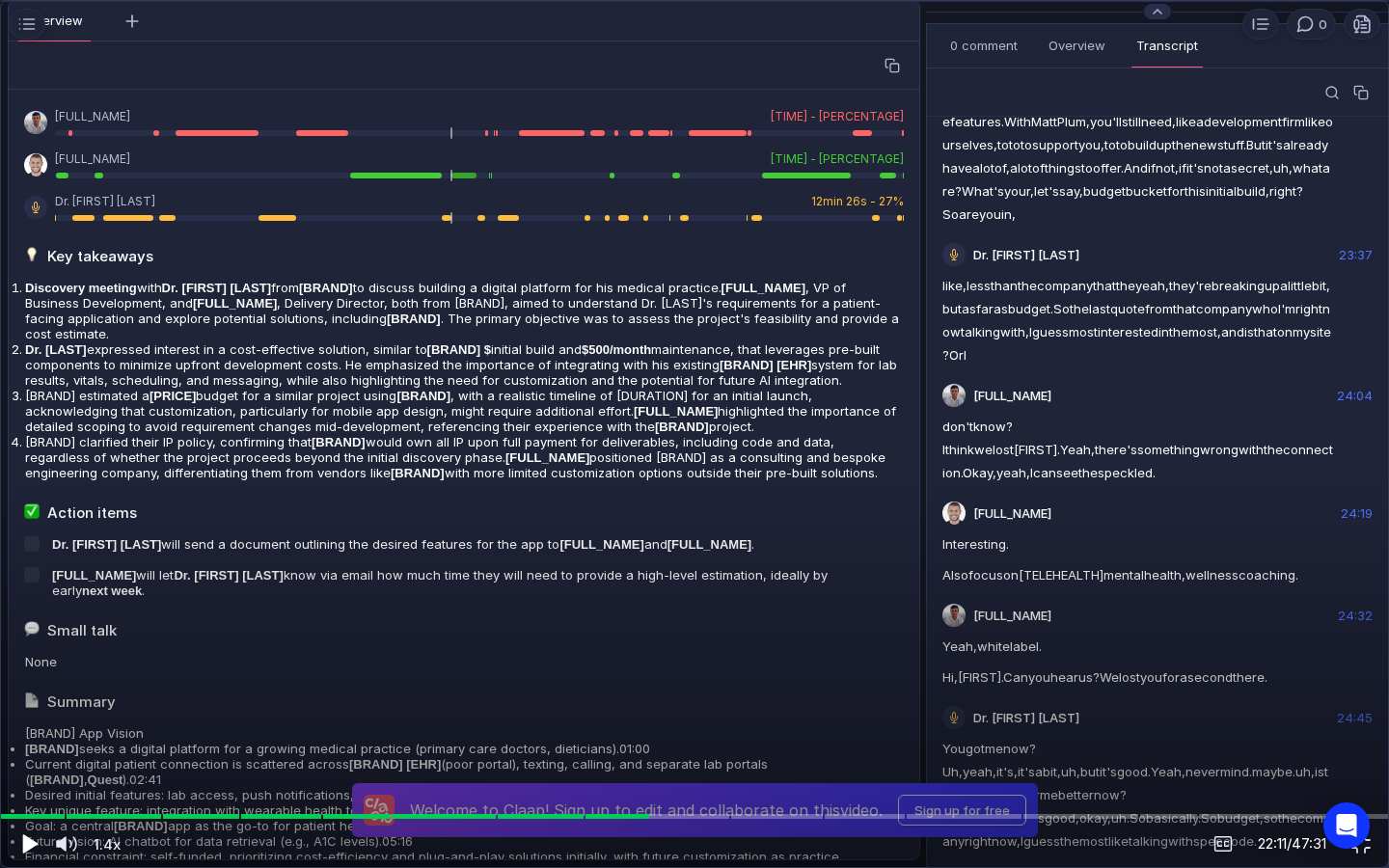 click at bounding box center [28, 844] 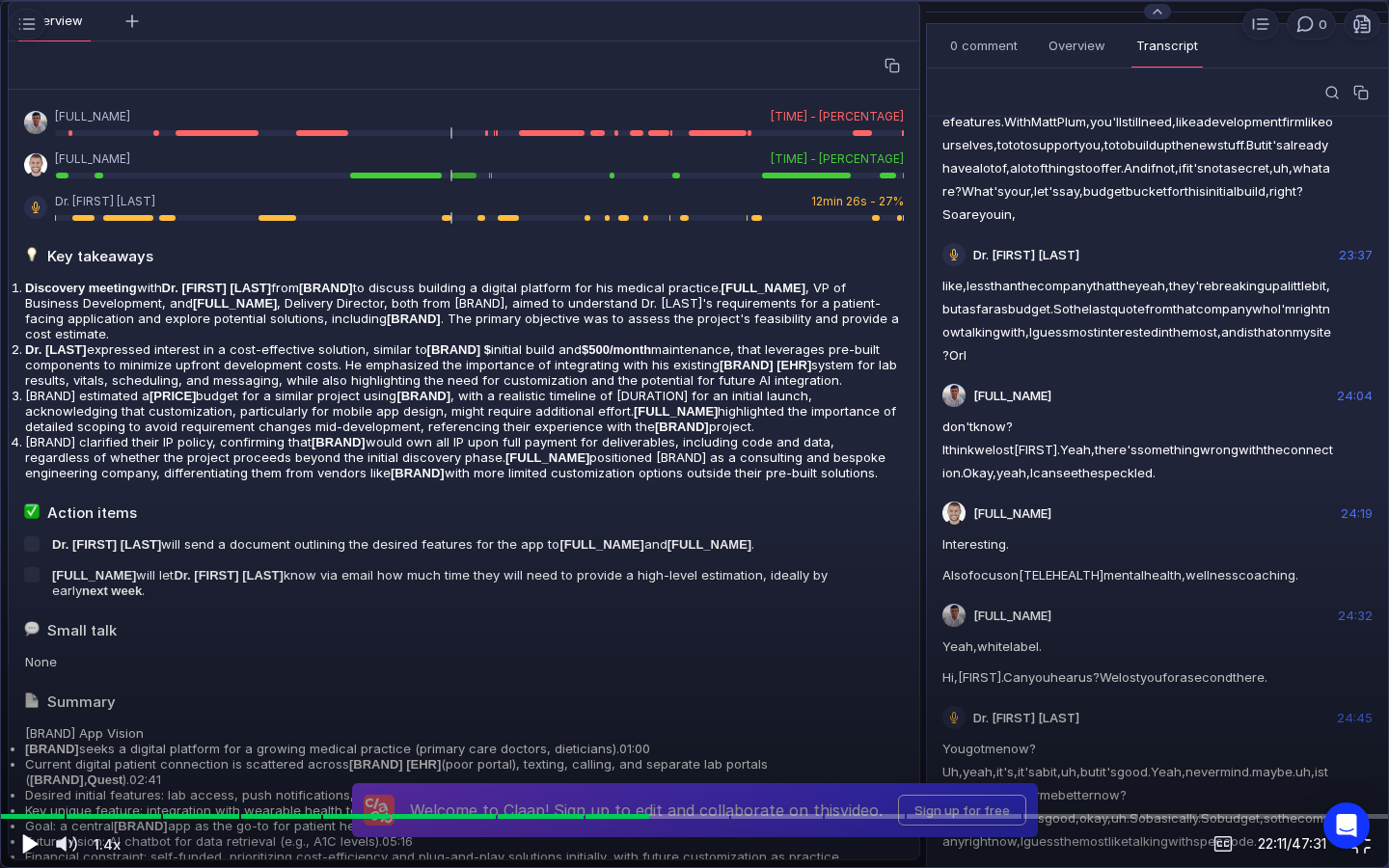 click at bounding box center [30, 844] 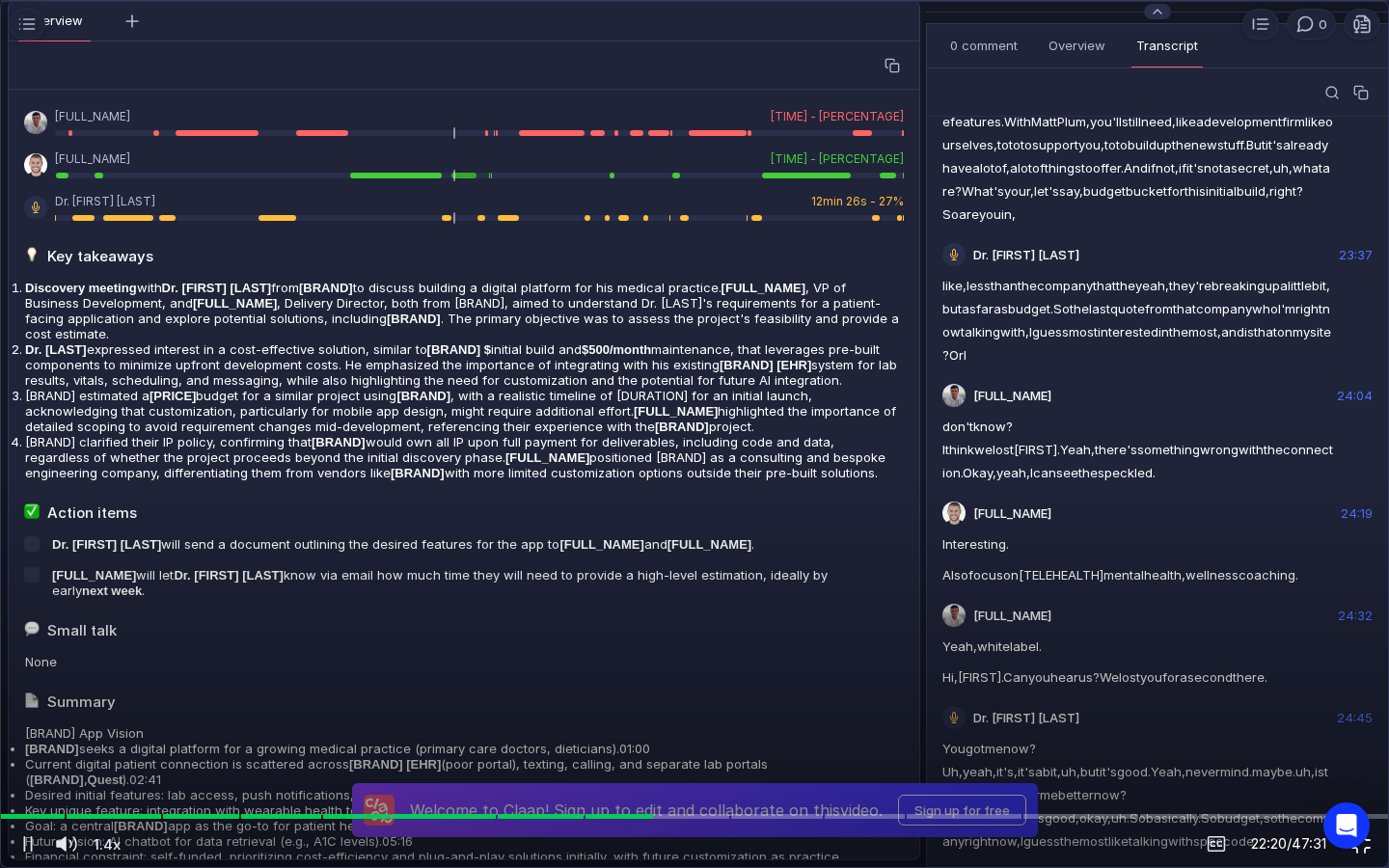 click at bounding box center (1361, 844) 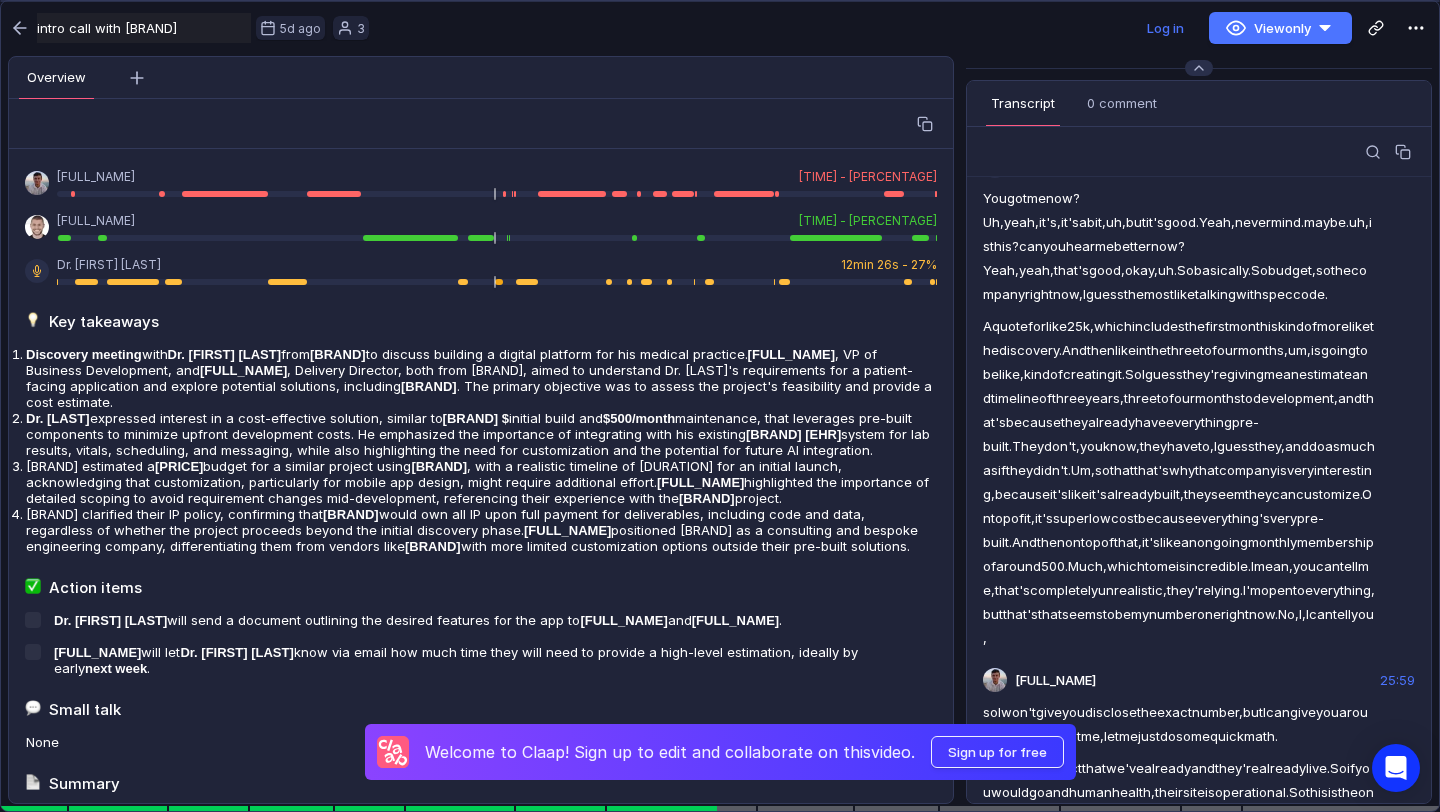 scroll, scrollTop: 9648, scrollLeft: 0, axis: vertical 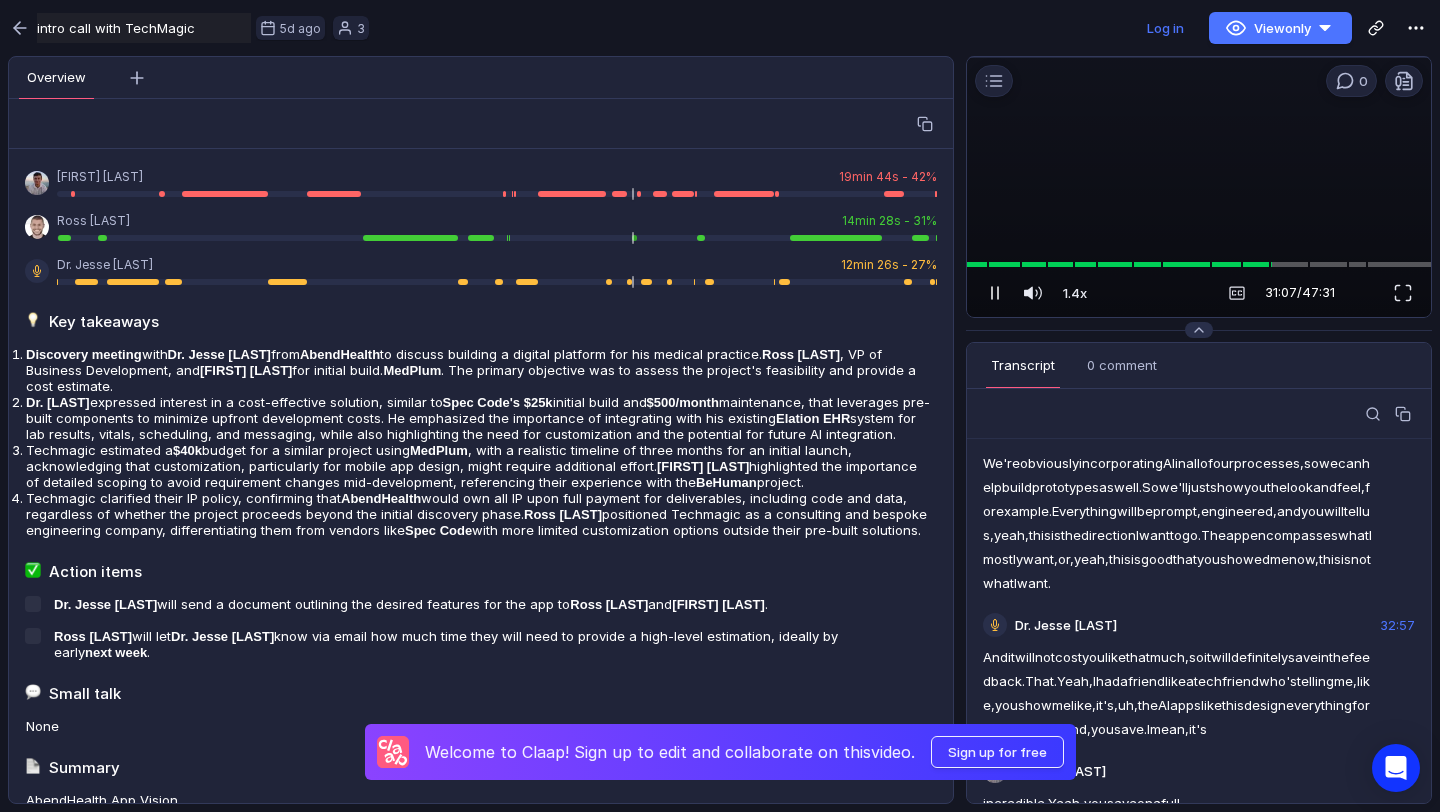 click at bounding box center (998, 293) 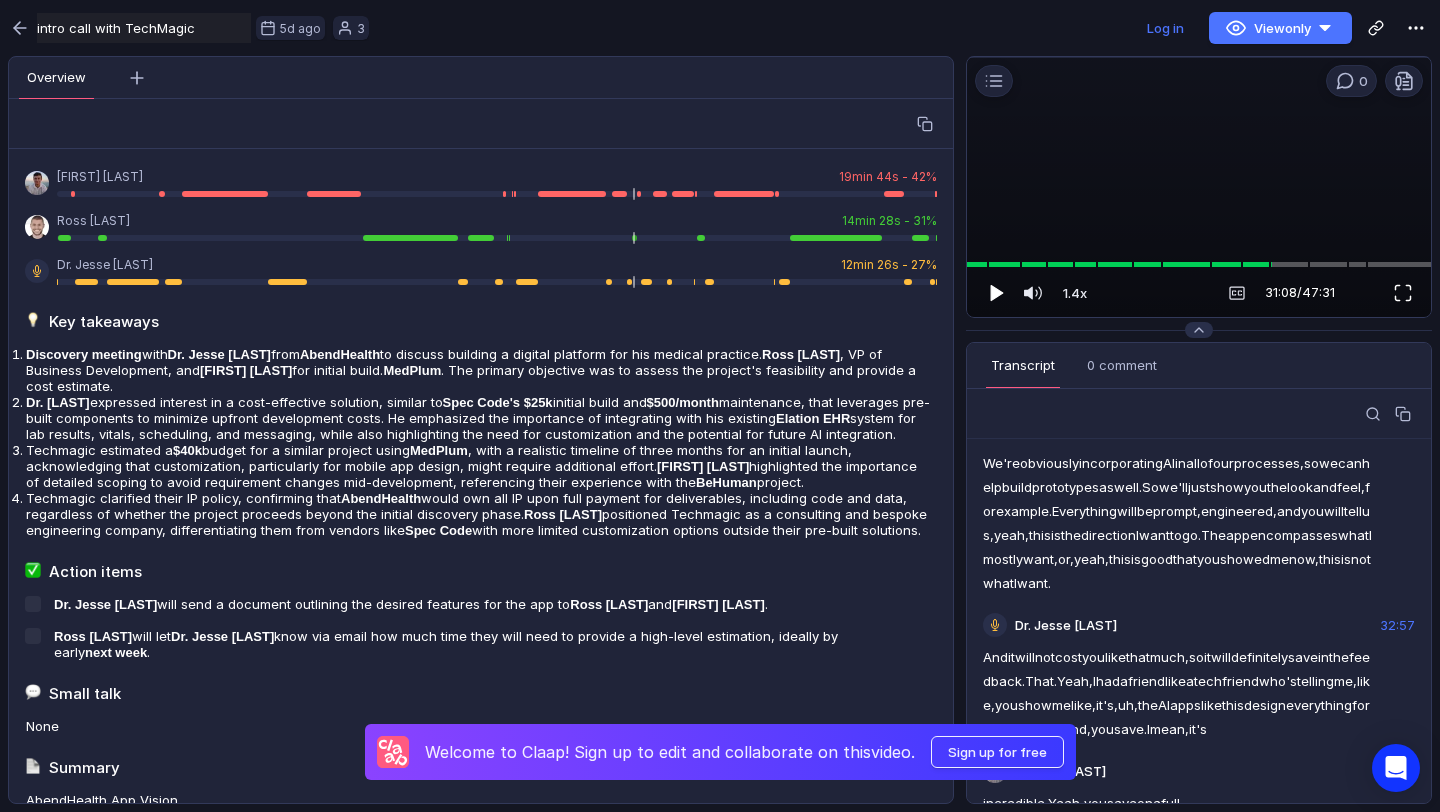 click at bounding box center [1403, 293] 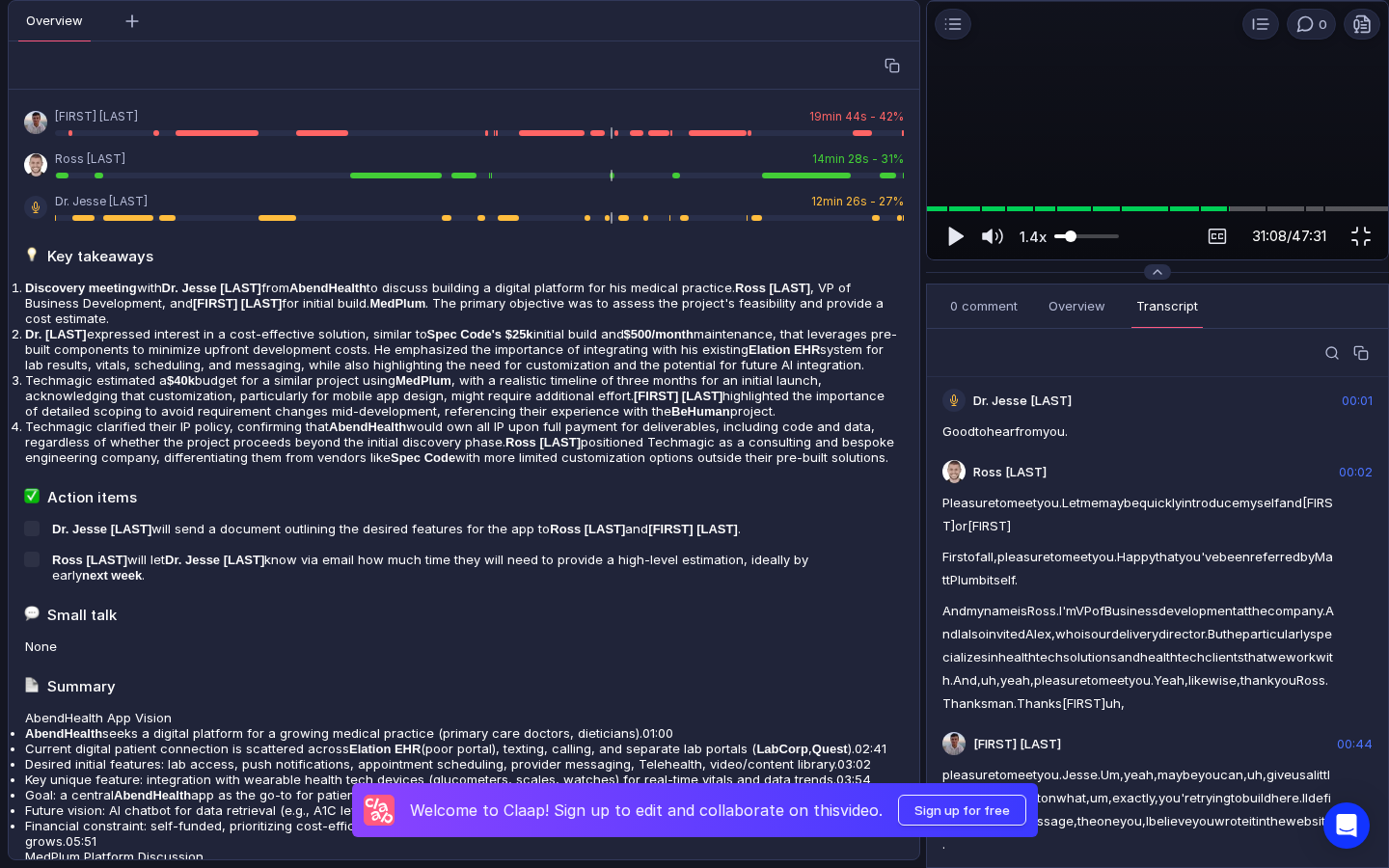 scroll, scrollTop: 10913, scrollLeft: 0, axis: vertical 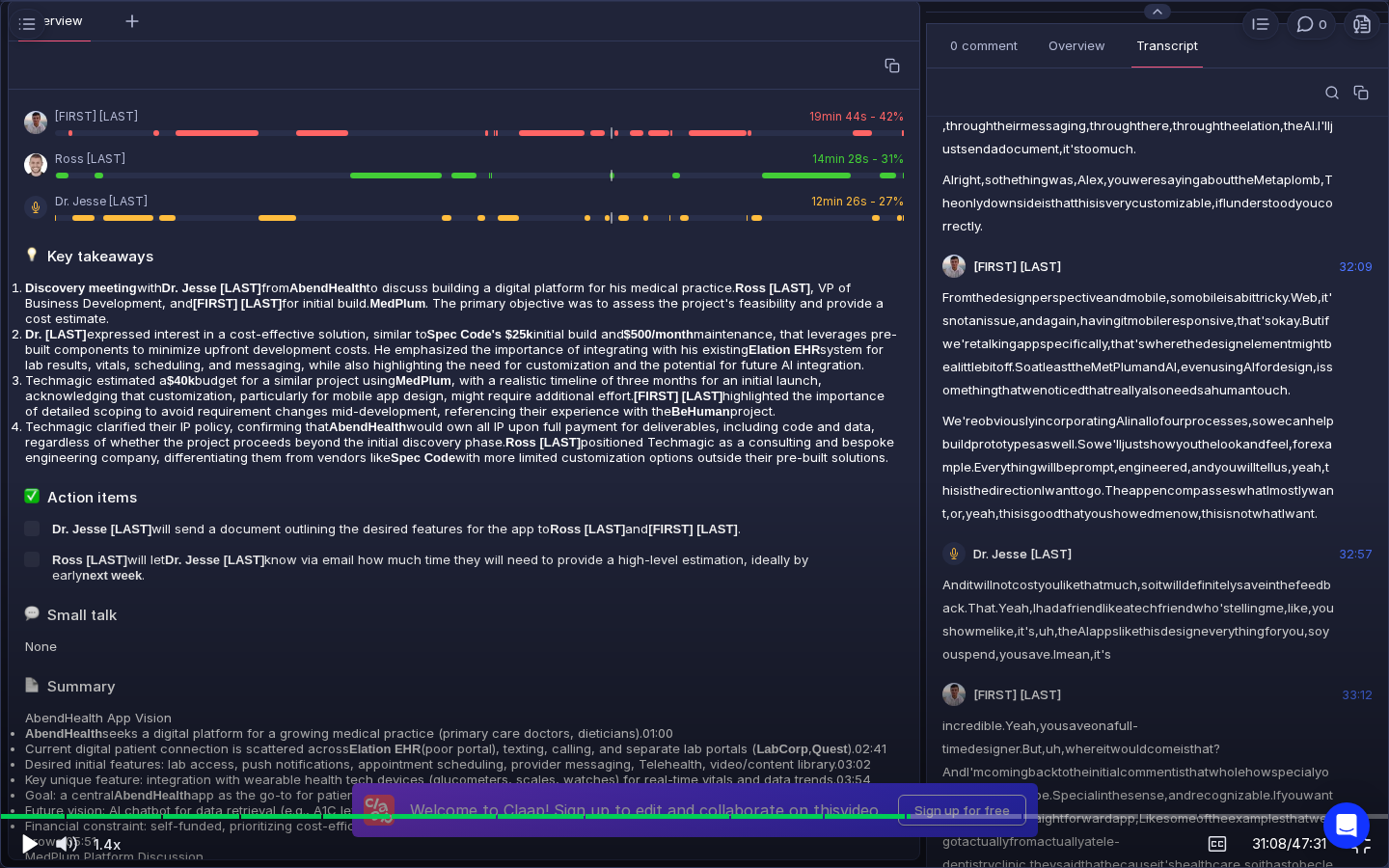 click at bounding box center (28, 844) 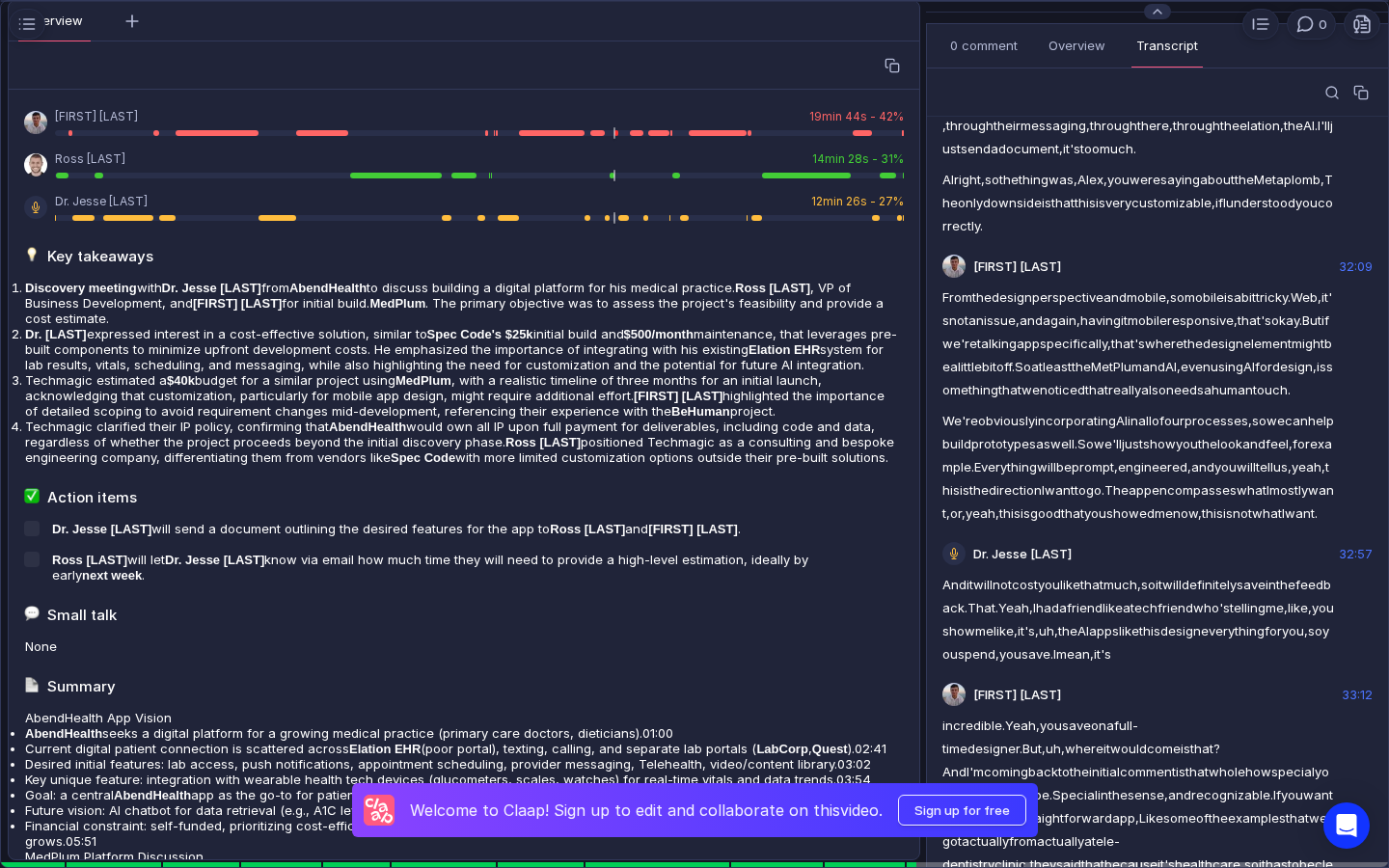 scroll, scrollTop: 11900, scrollLeft: 0, axis: vertical 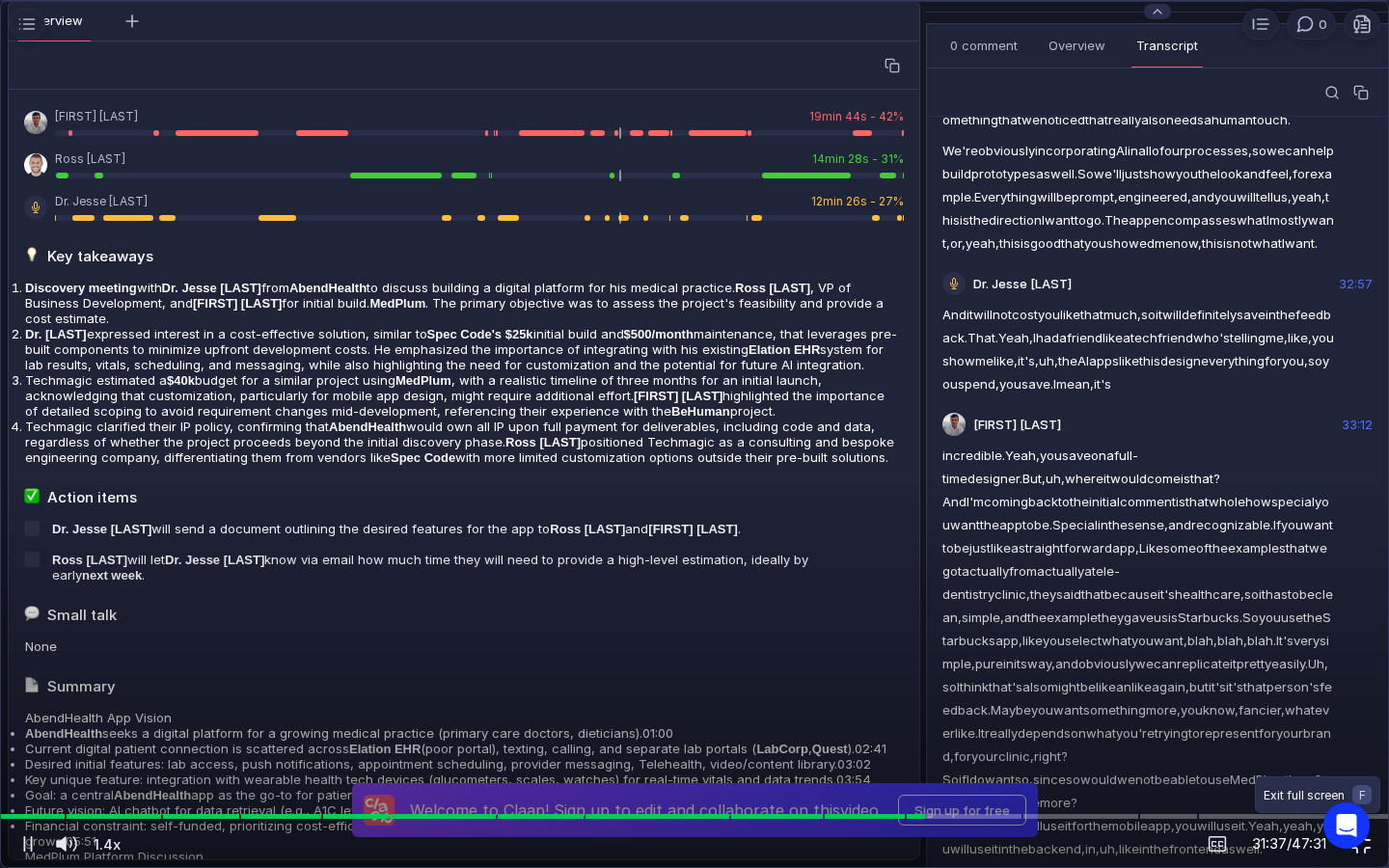 click at bounding box center [1361, 844] 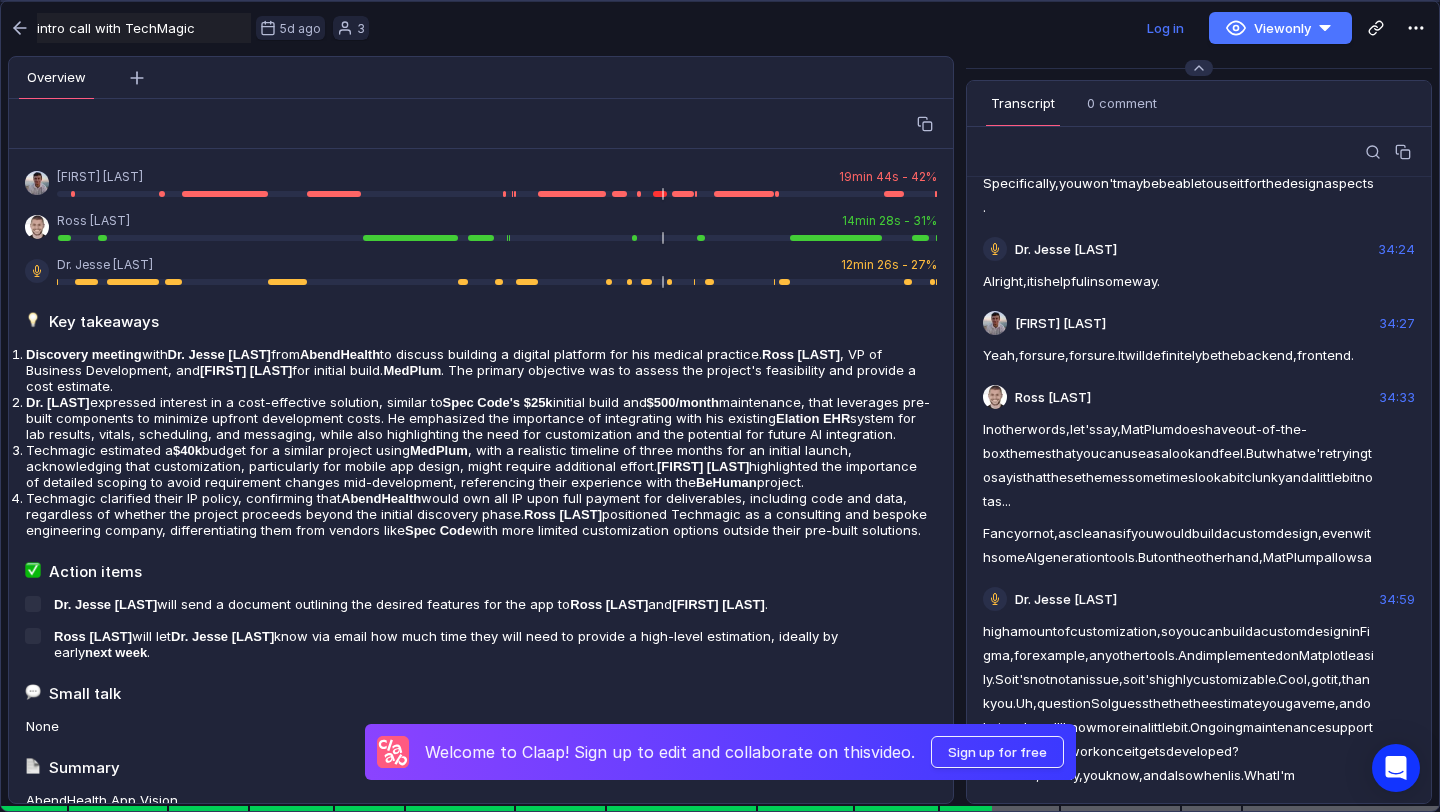 scroll, scrollTop: 13631, scrollLeft: 0, axis: vertical 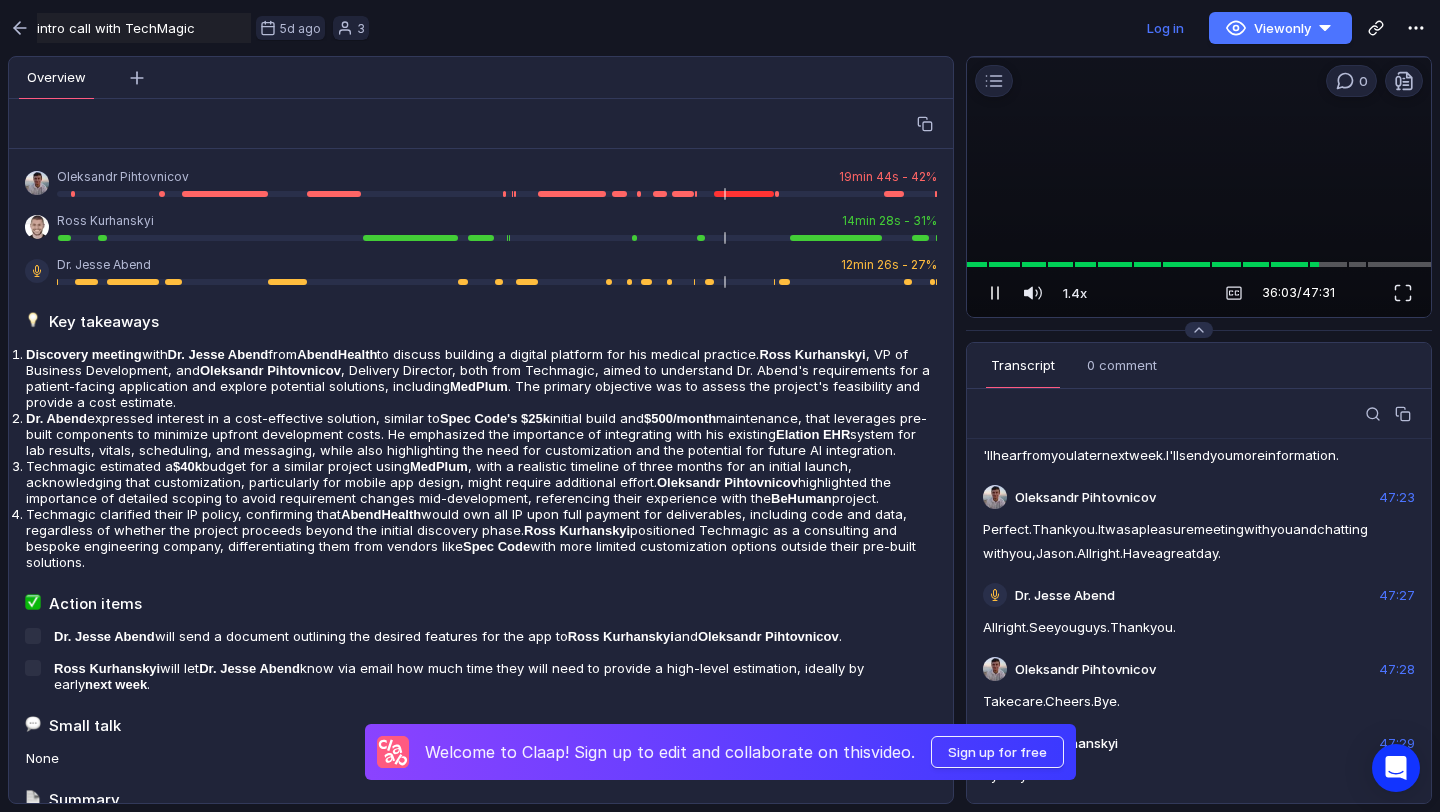 click at bounding box center [995, 293] 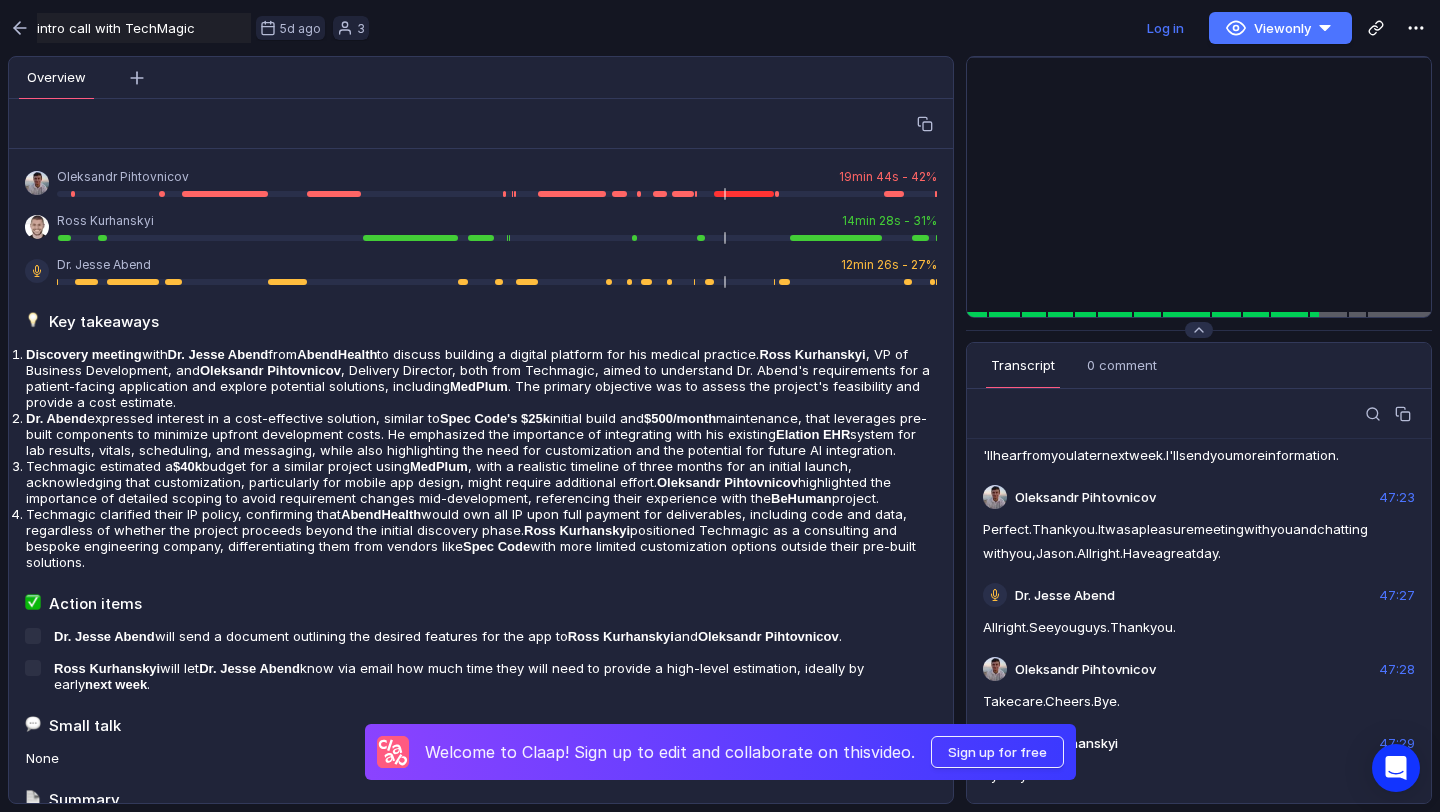 scroll, scrollTop: 18733, scrollLeft: 0, axis: vertical 